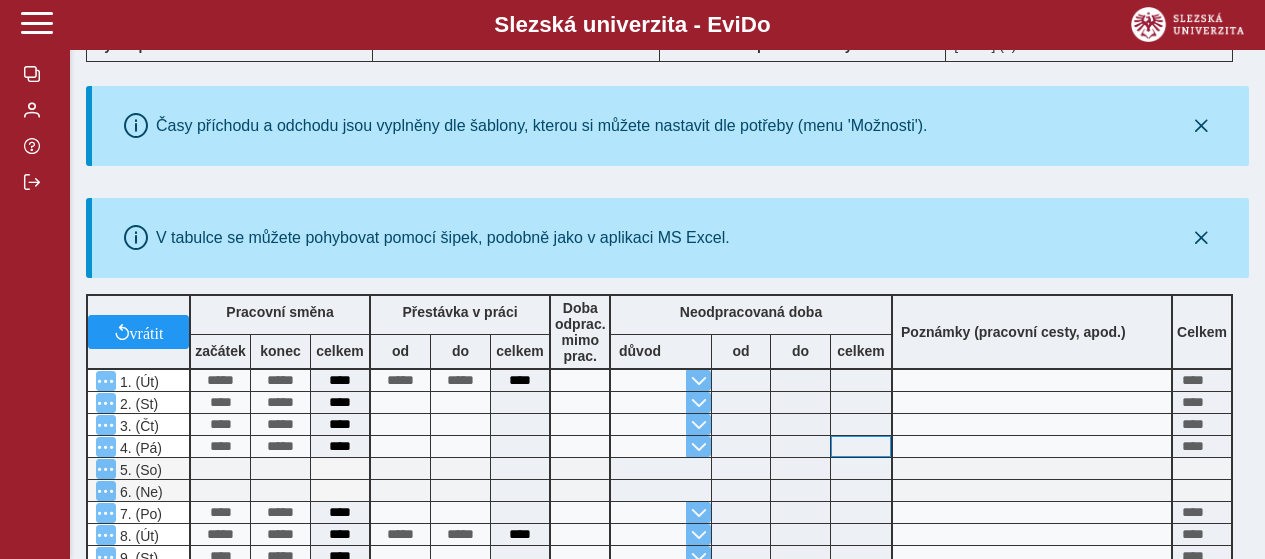 scroll, scrollTop: 0, scrollLeft: 0, axis: both 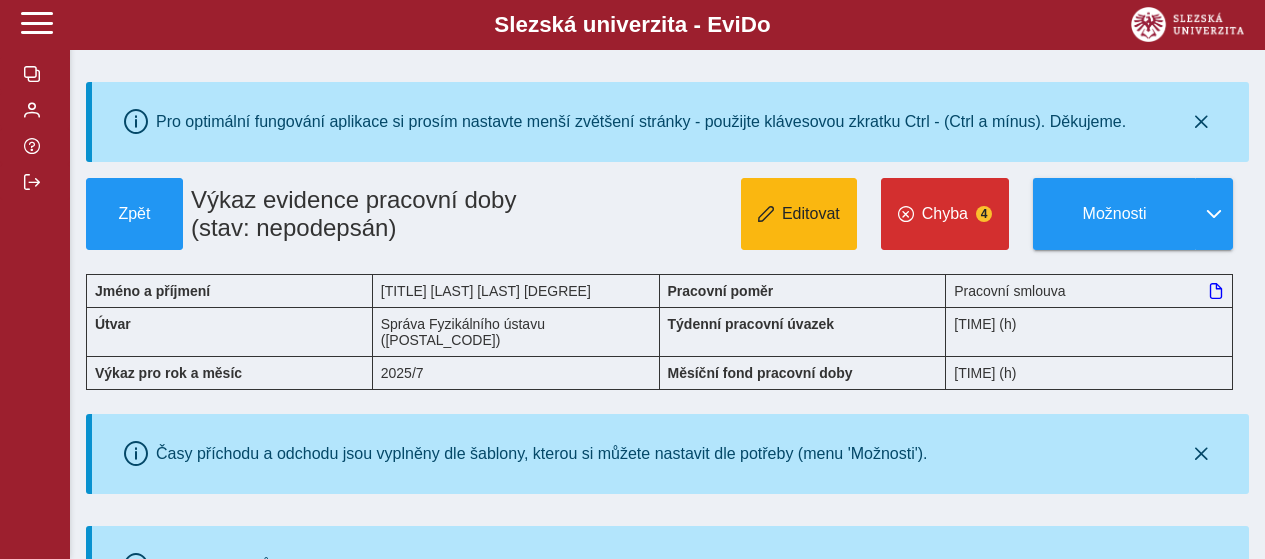 click on "Editovat" at bounding box center [811, 214] 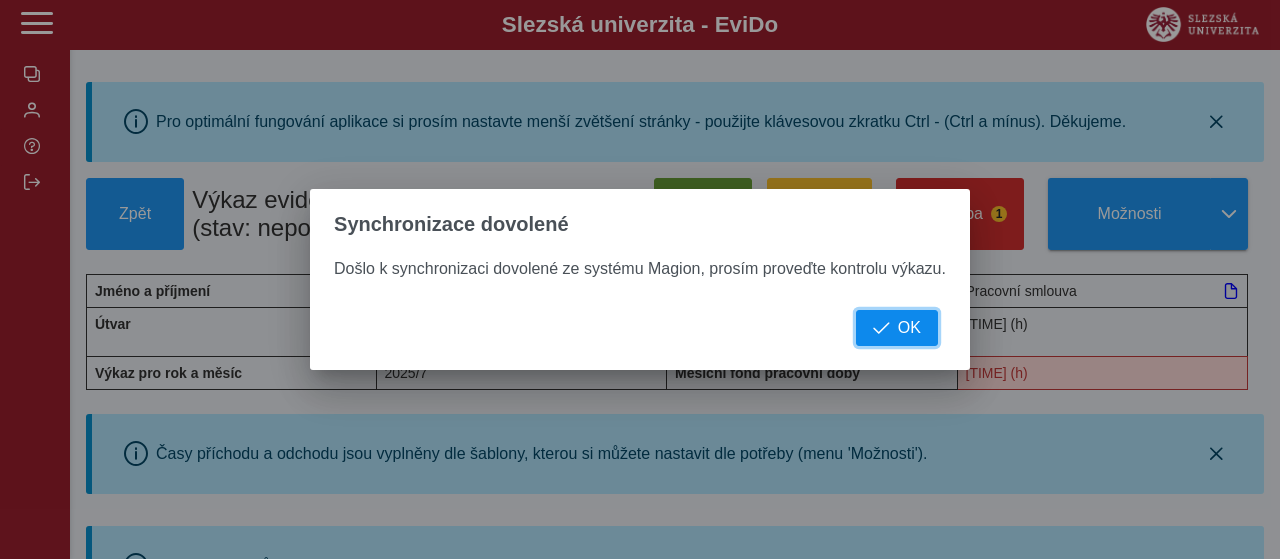 click on "OK" at bounding box center (909, 328) 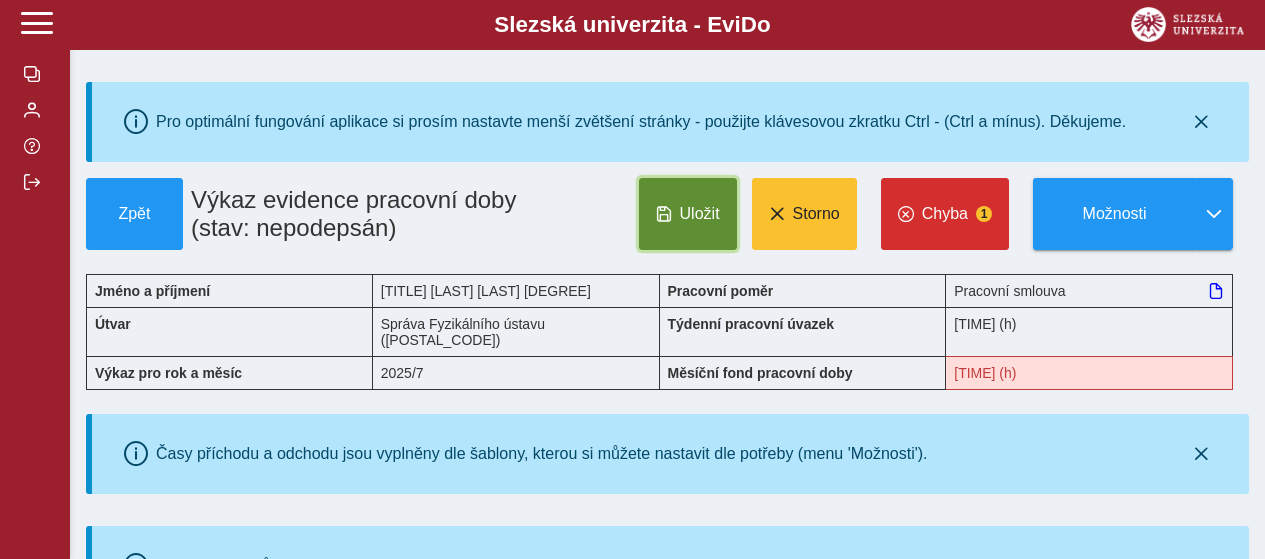 click on "Uložit" at bounding box center (700, 214) 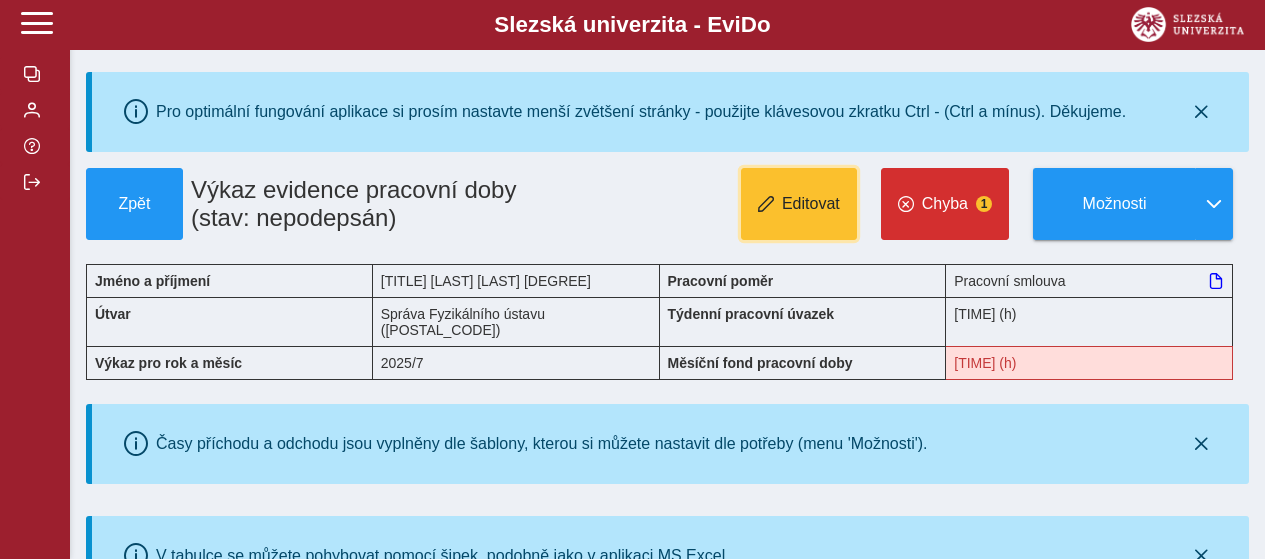 scroll, scrollTop: 0, scrollLeft: 0, axis: both 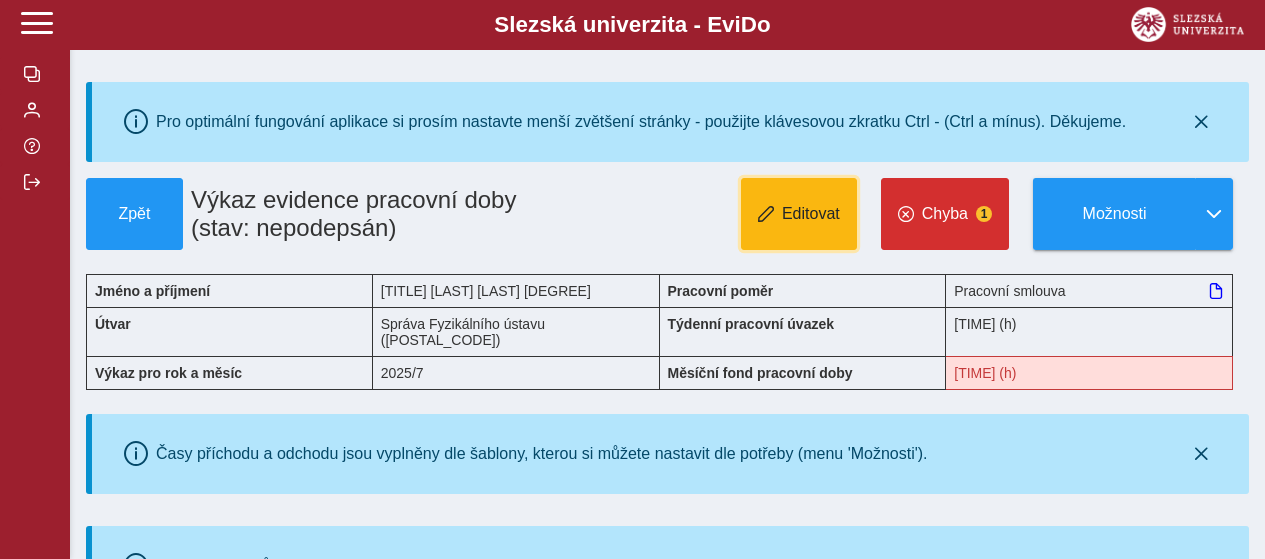 click on "Editovat" at bounding box center [799, 214] 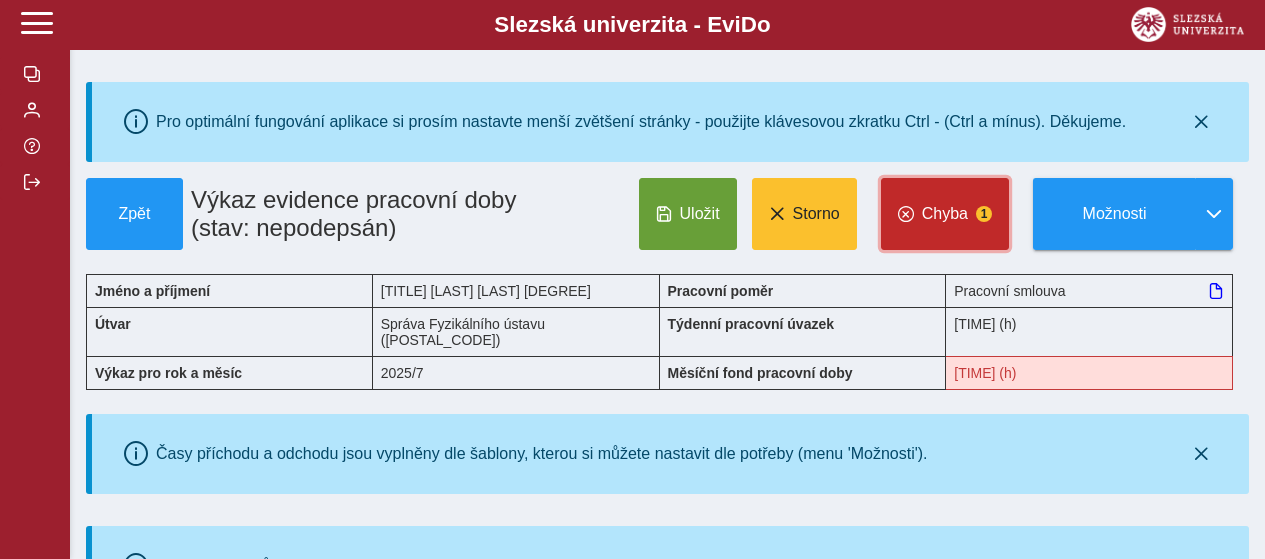 click on "Chyba 1" at bounding box center (945, 214) 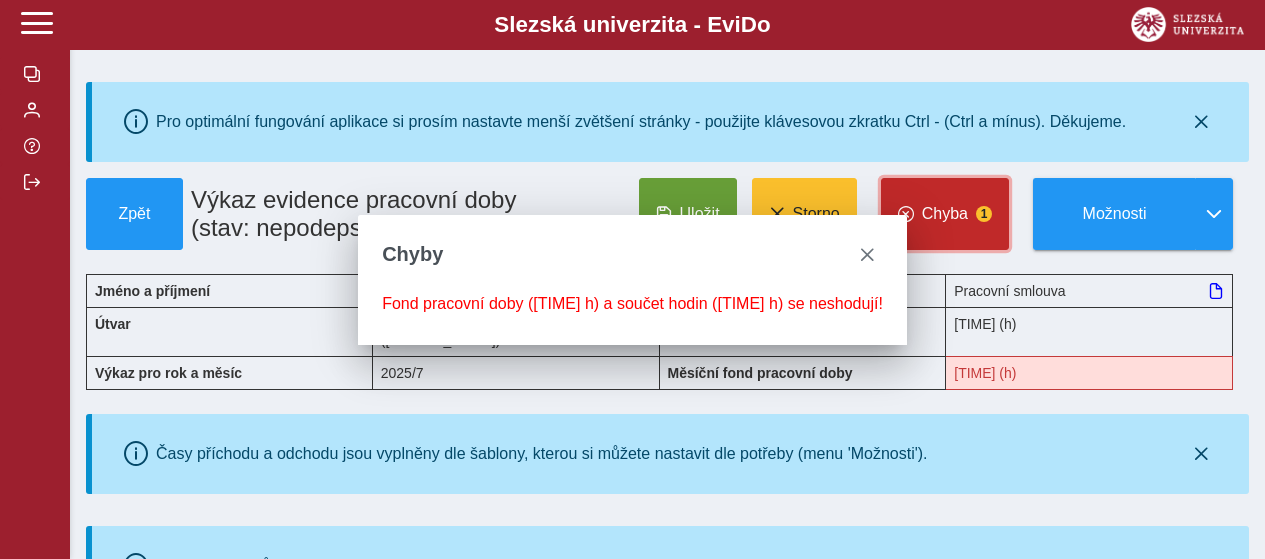 click on "Chyba" at bounding box center [945, 214] 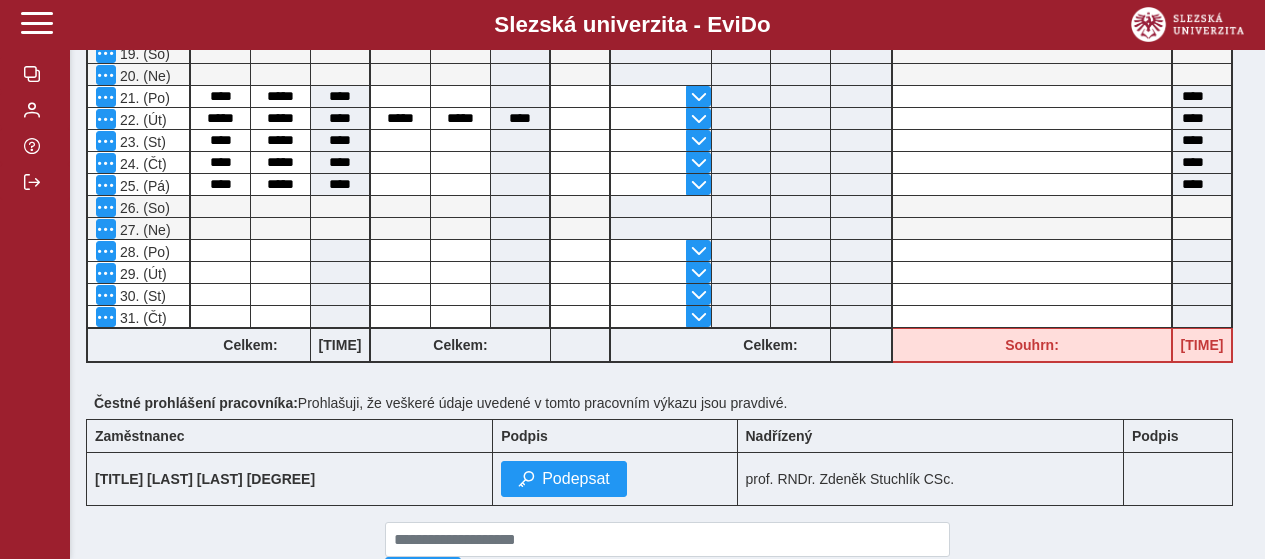 scroll, scrollTop: 1028, scrollLeft: 0, axis: vertical 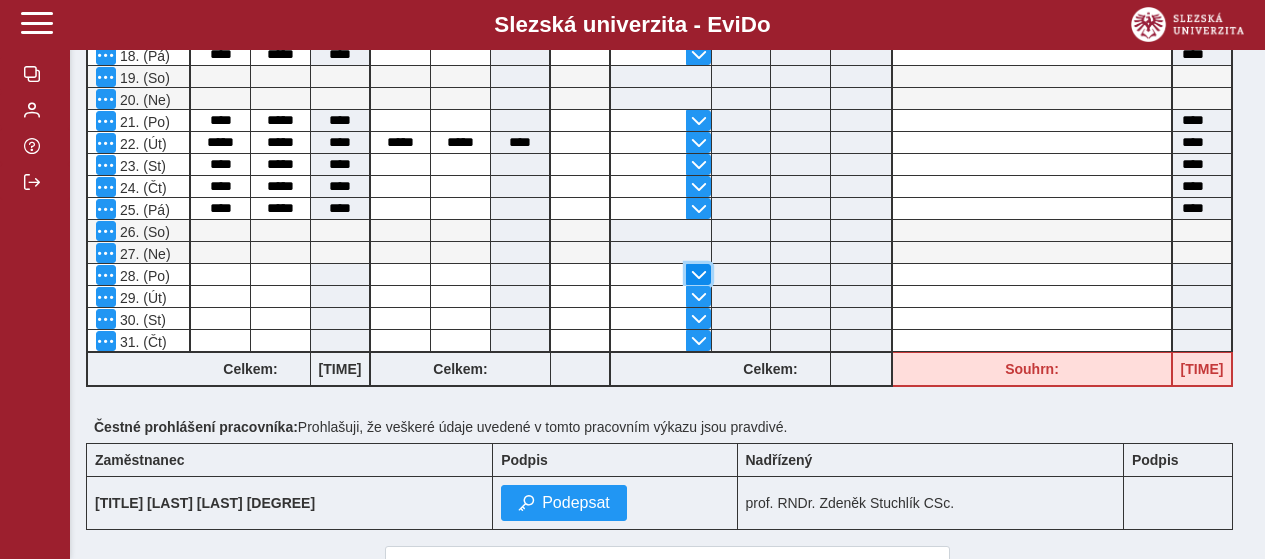 click at bounding box center [699, 275] 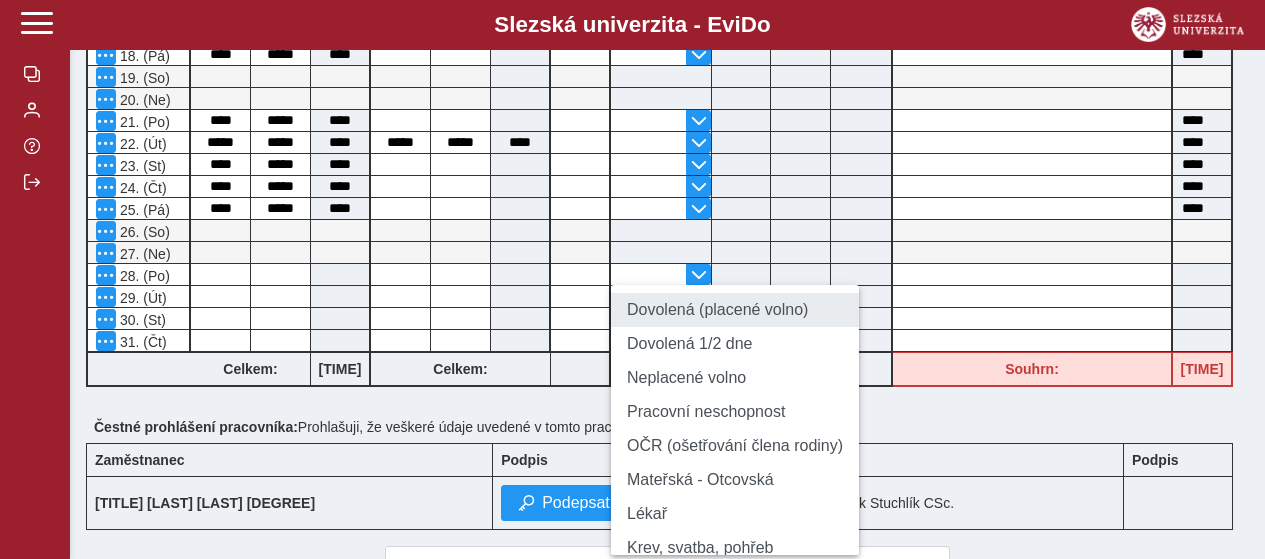 click on "Dovolená (placené volno)" at bounding box center [735, 310] 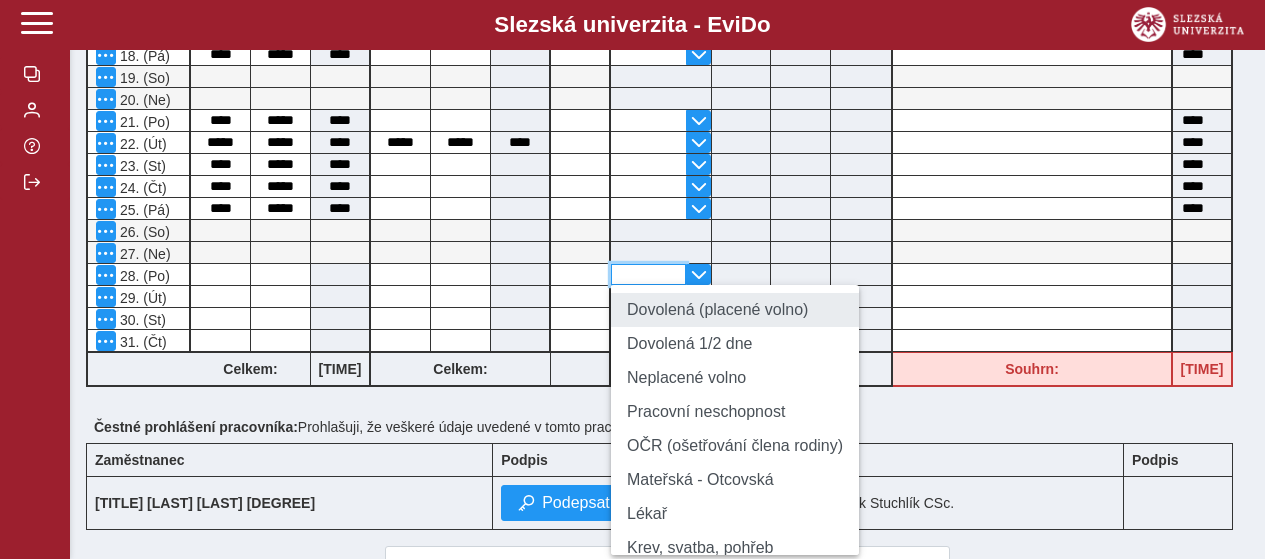type on "**********" 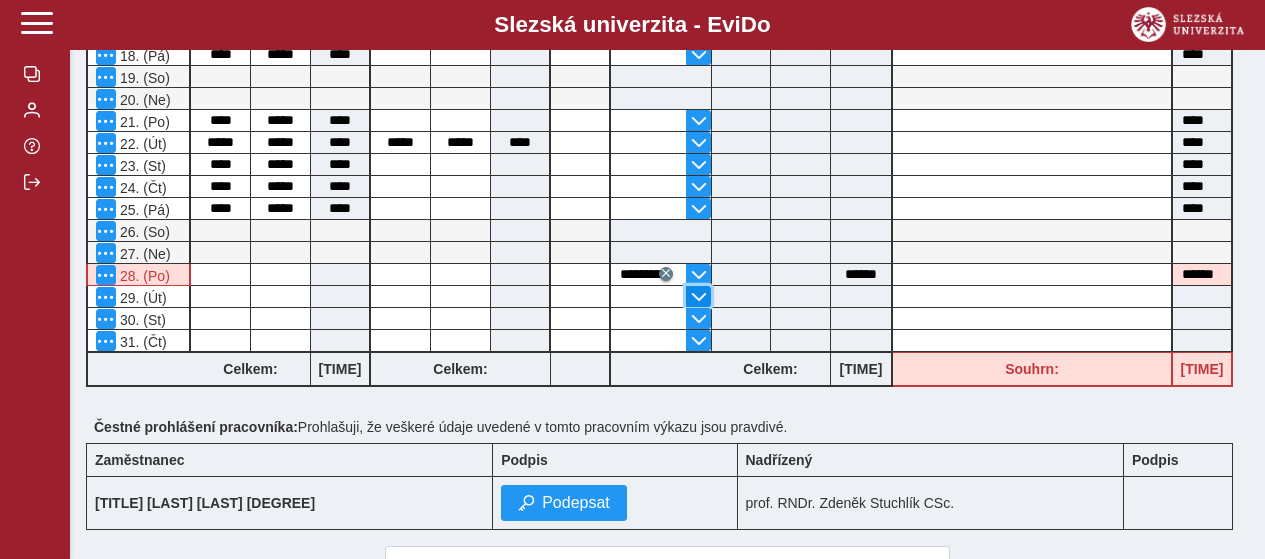 click at bounding box center [699, 297] 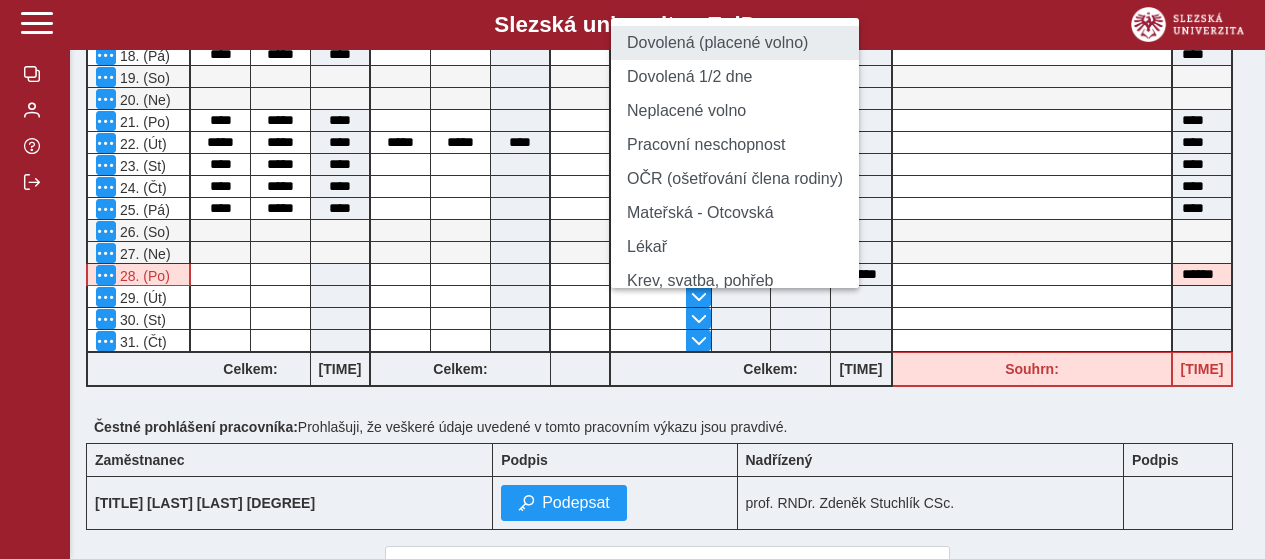 click on "Dovolená (placené volno)" at bounding box center [735, 43] 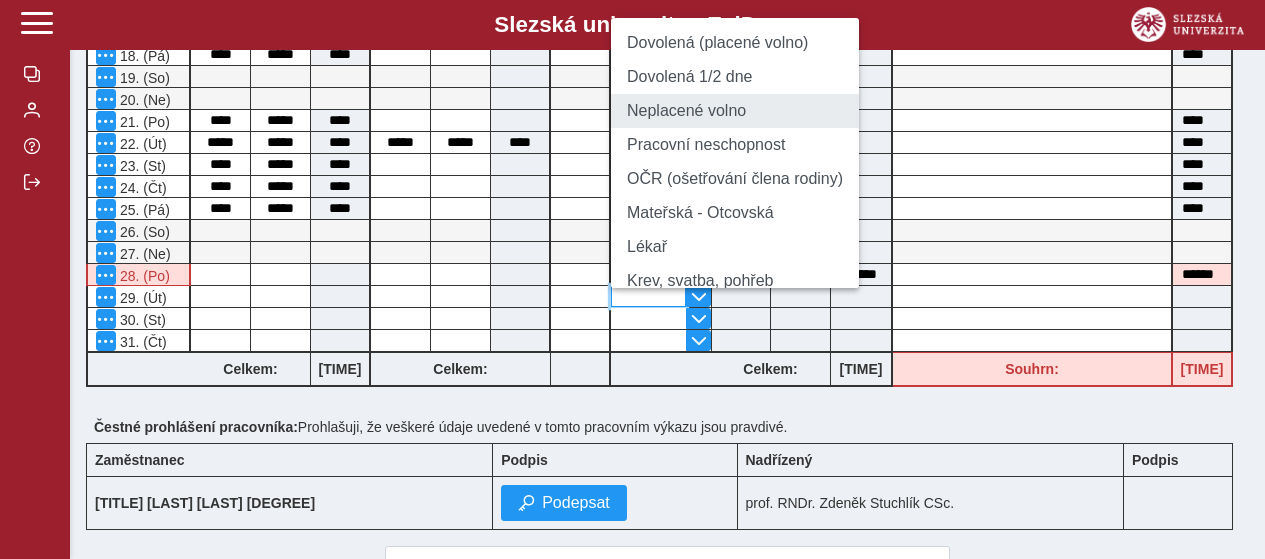 type on "**********" 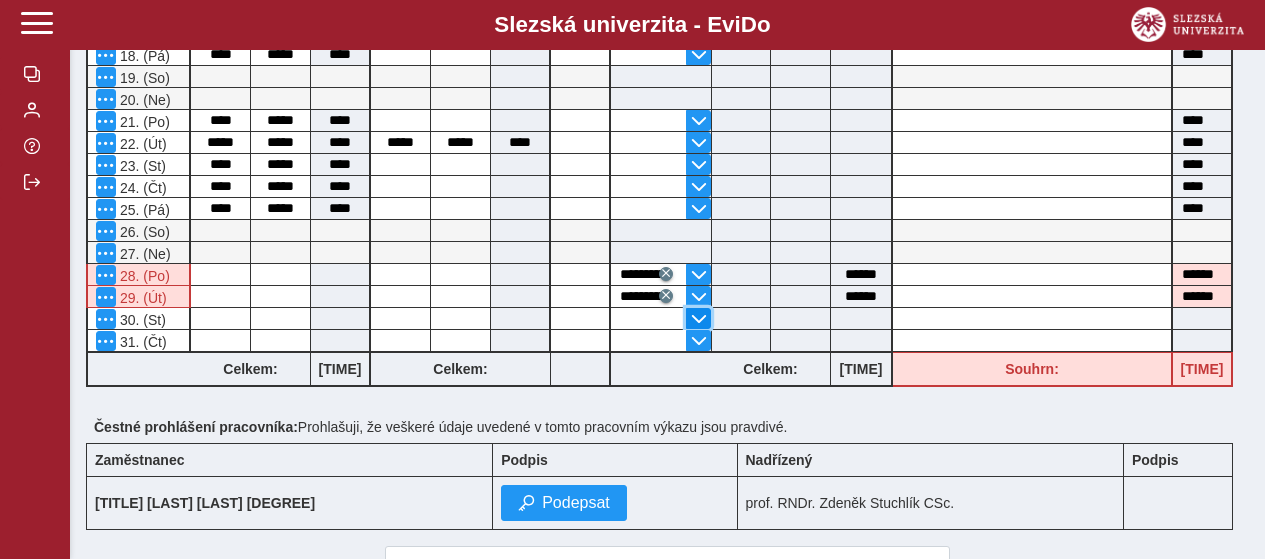 click at bounding box center (699, 319) 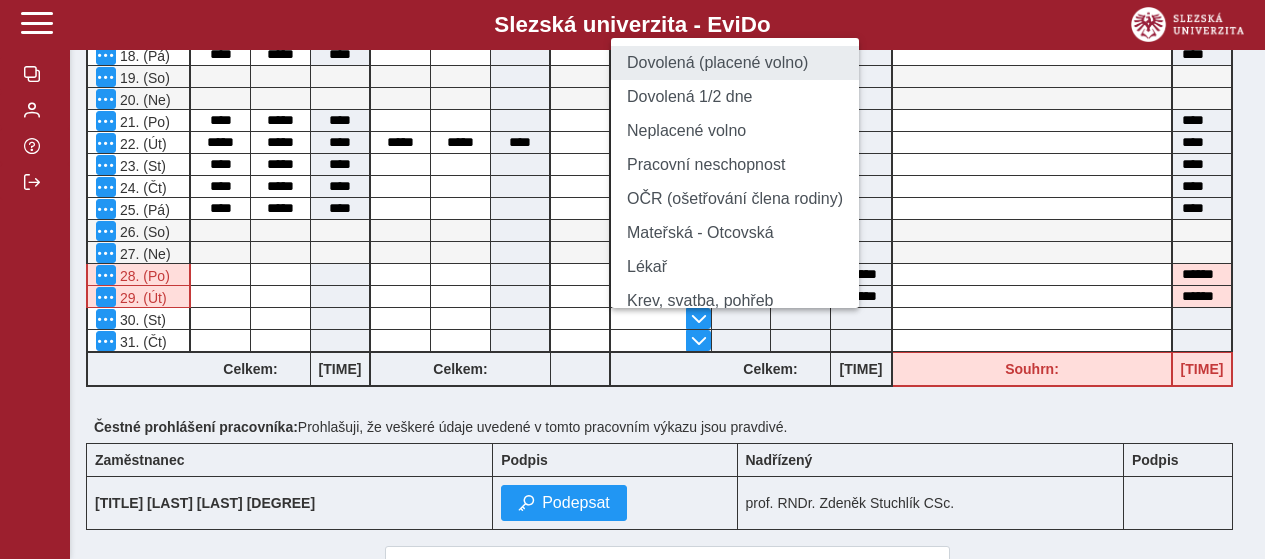 click on "Dovolená (placené volno)" at bounding box center (735, 63) 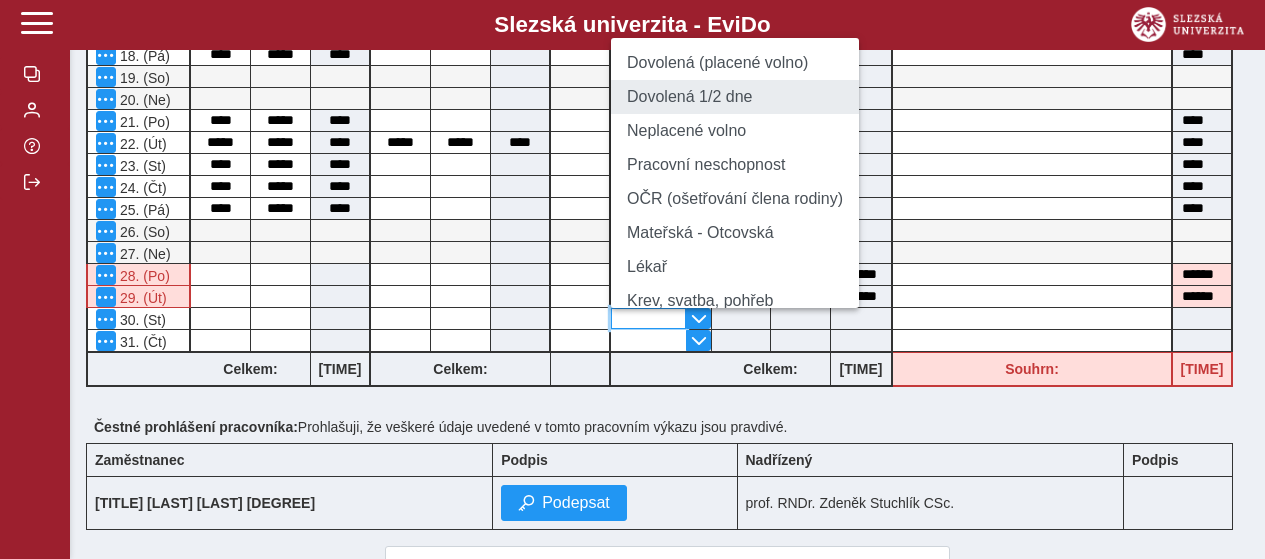 type on "**********" 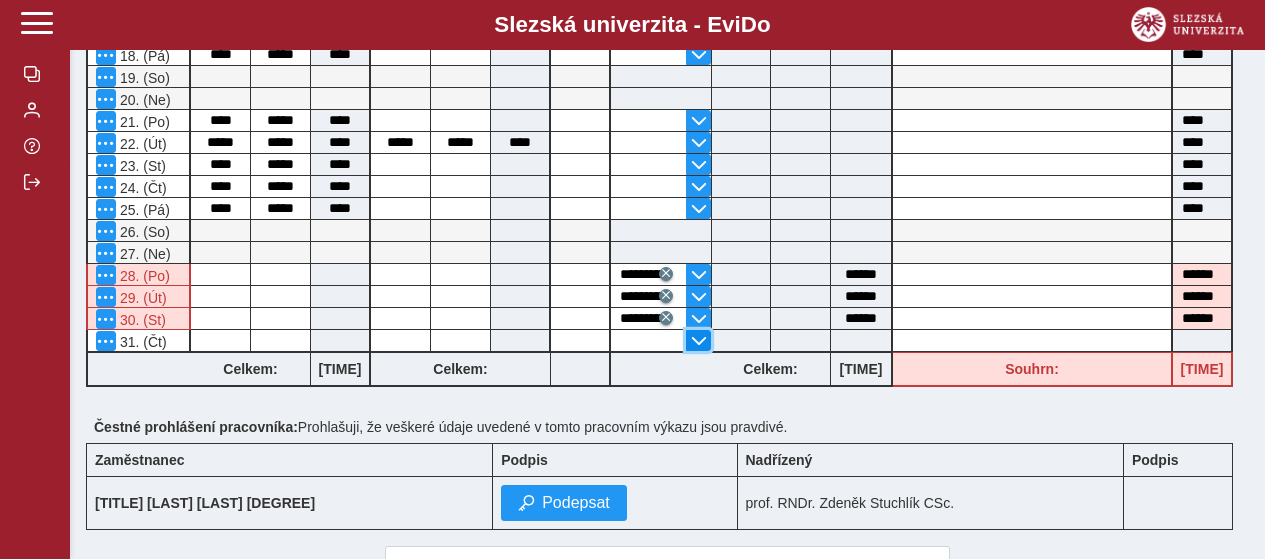 click at bounding box center (699, 341) 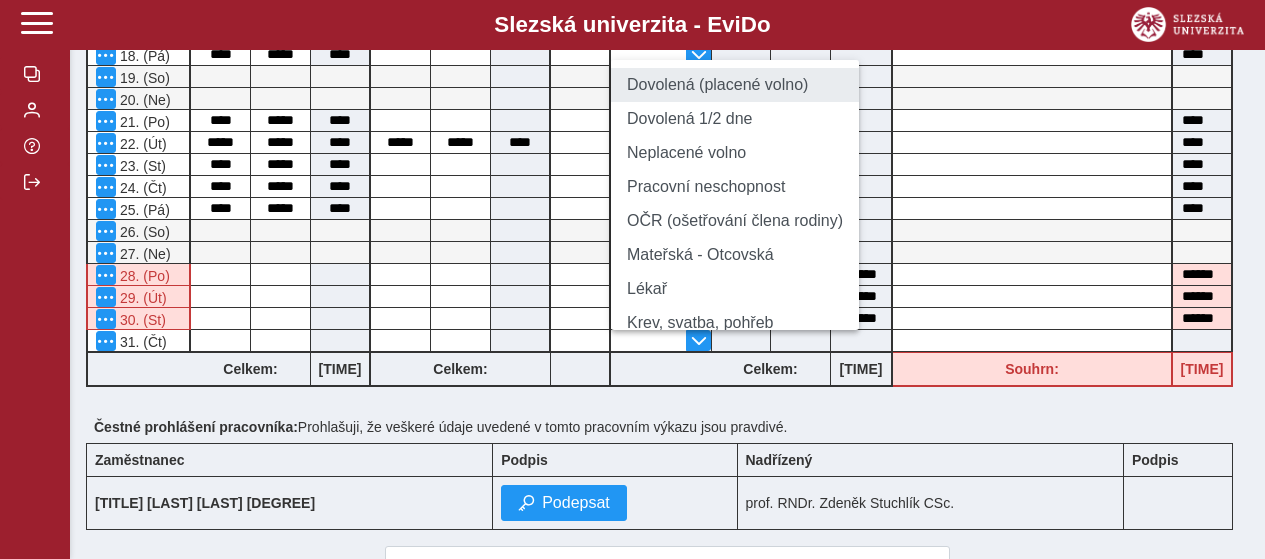 click on "Dovolená (placené volno)" at bounding box center [735, 85] 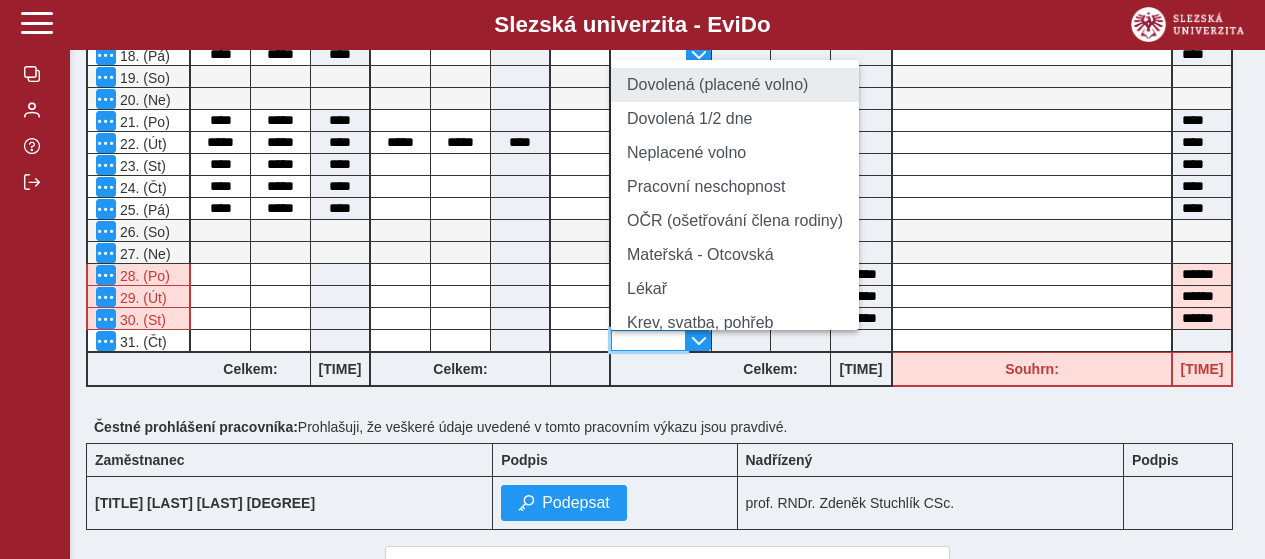 type on "**********" 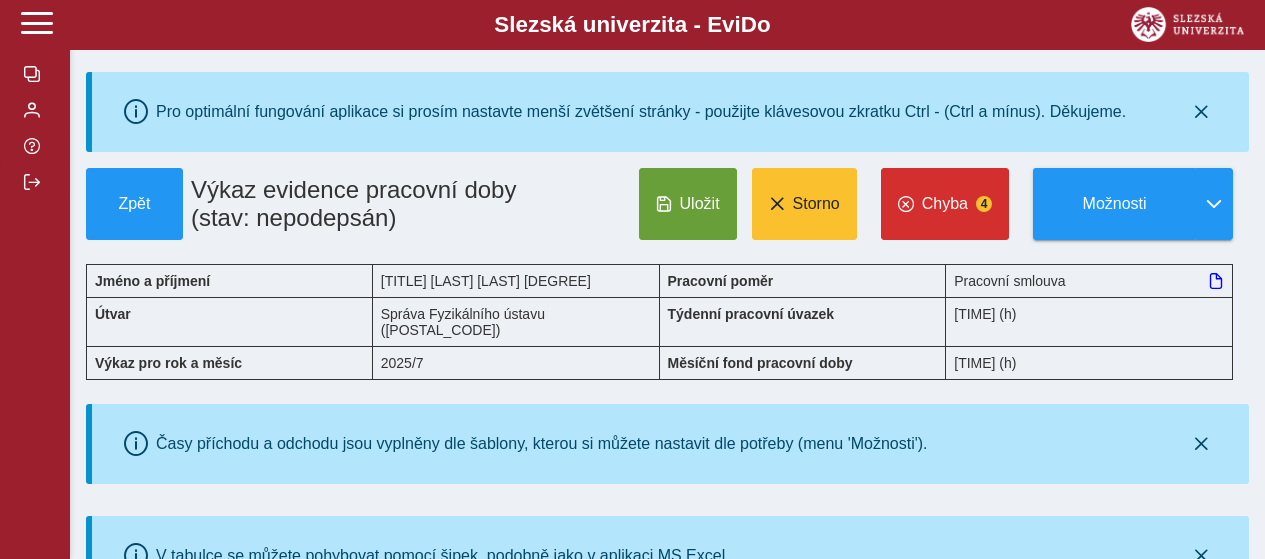 scroll, scrollTop: 0, scrollLeft: 0, axis: both 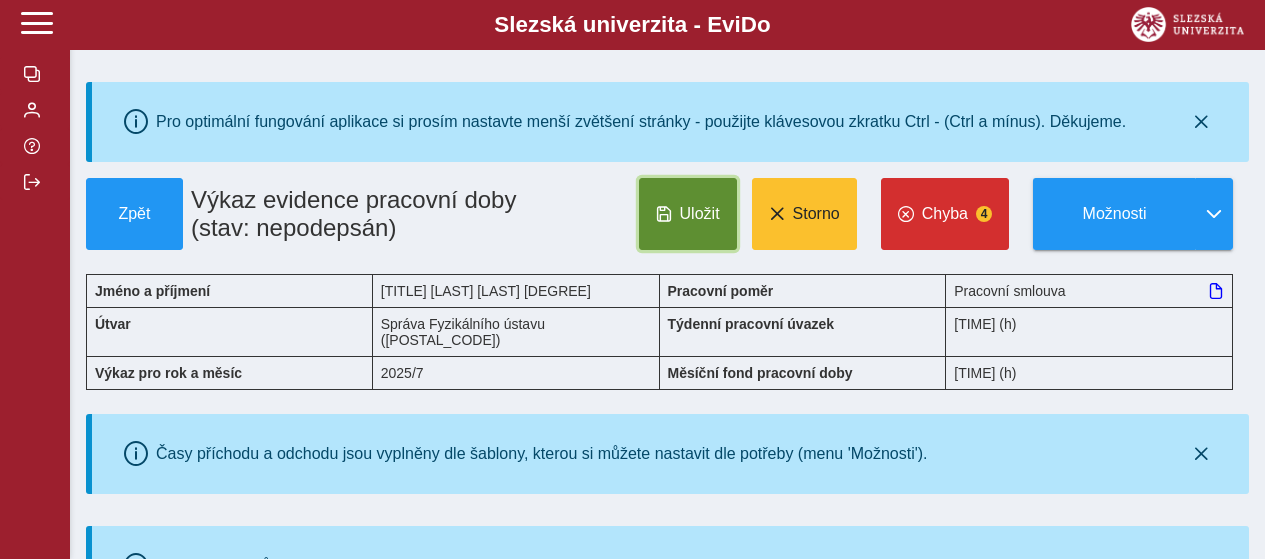 click on "Uložit" at bounding box center [688, 214] 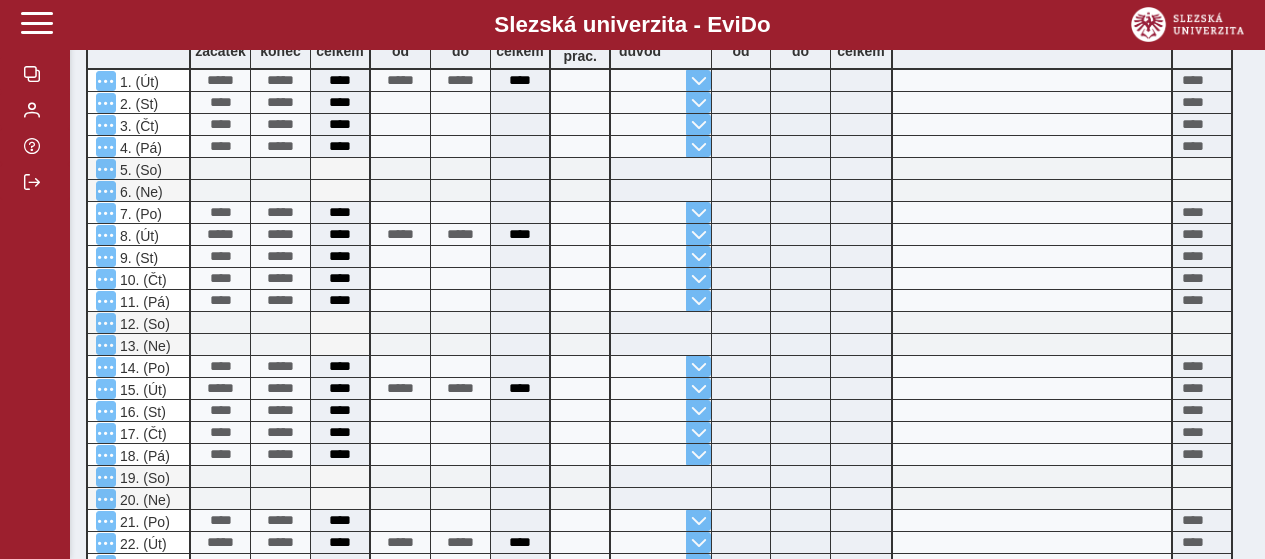 scroll, scrollTop: 528, scrollLeft: 0, axis: vertical 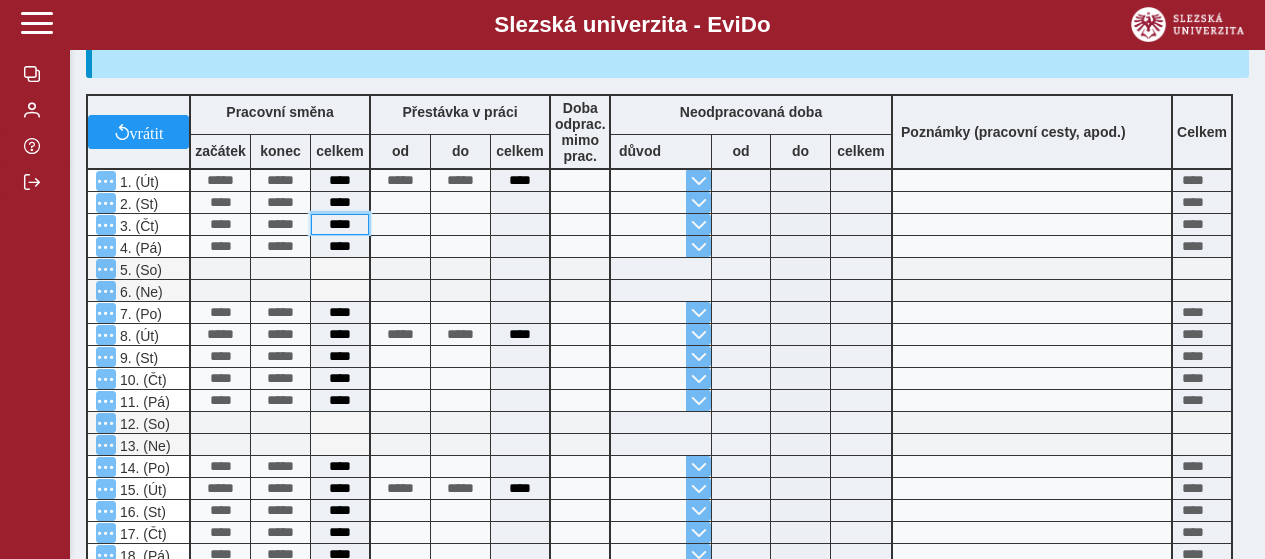 click on "****" at bounding box center [340, 224] 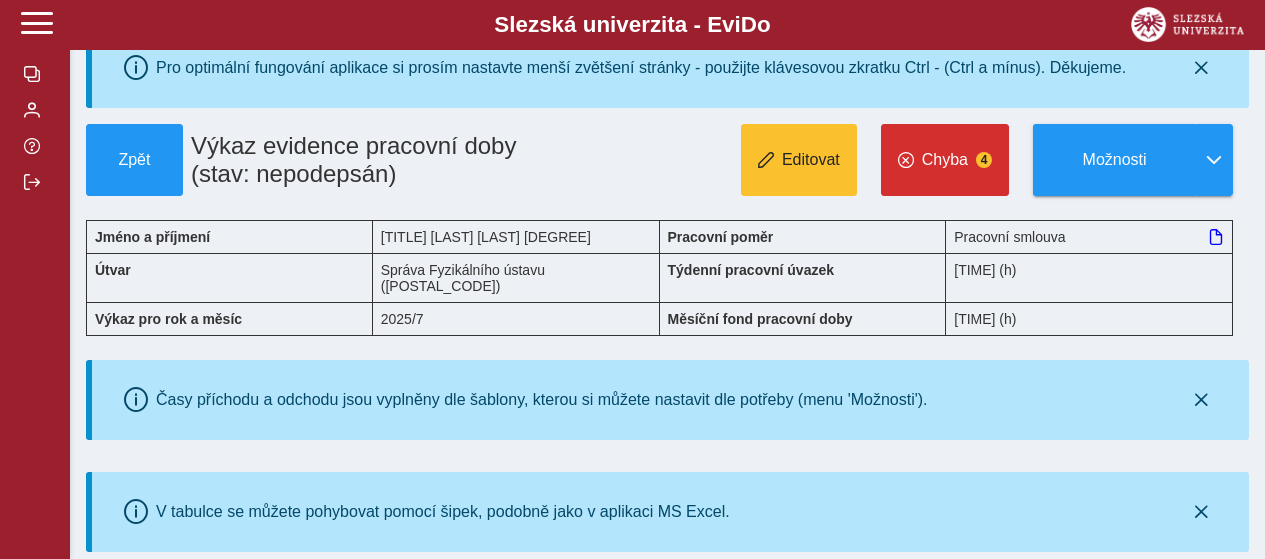 scroll, scrollTop: 0, scrollLeft: 0, axis: both 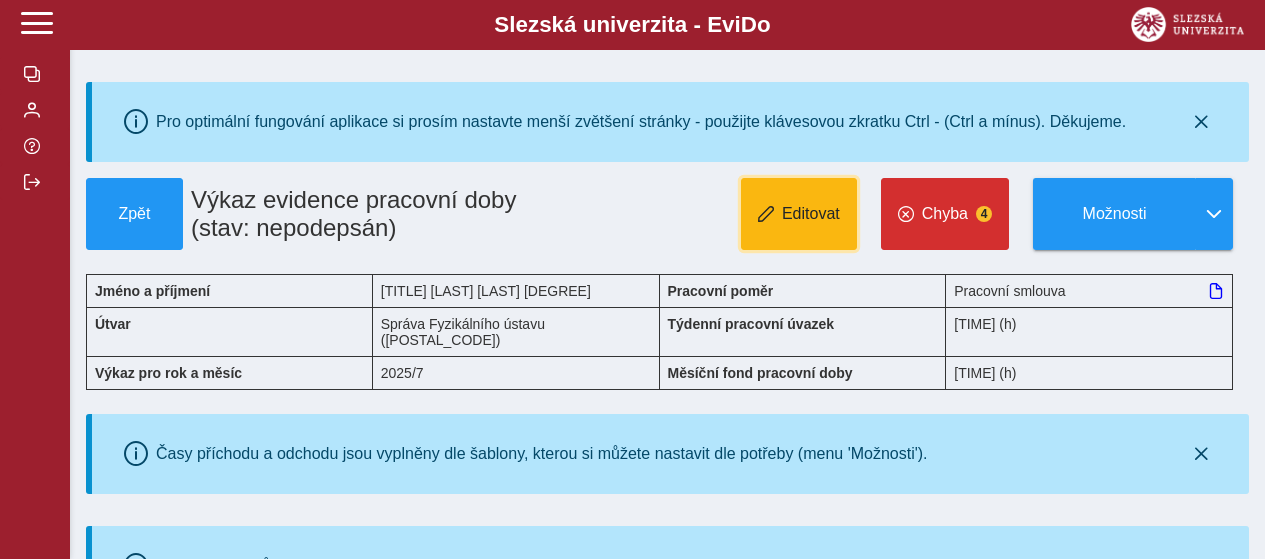 click on "Editovat" at bounding box center [811, 214] 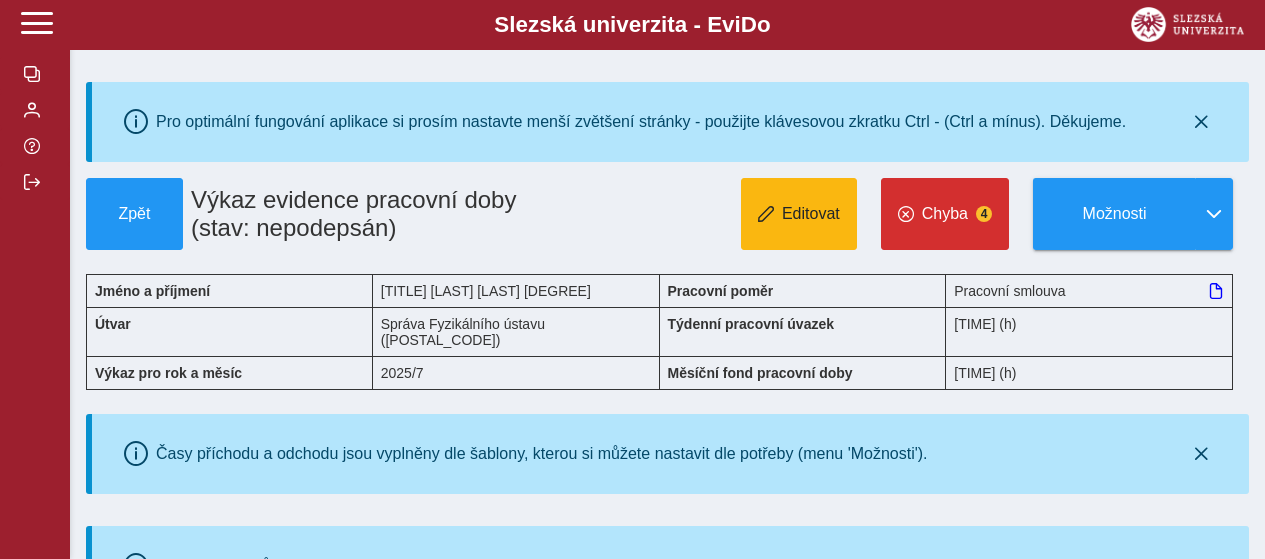 type 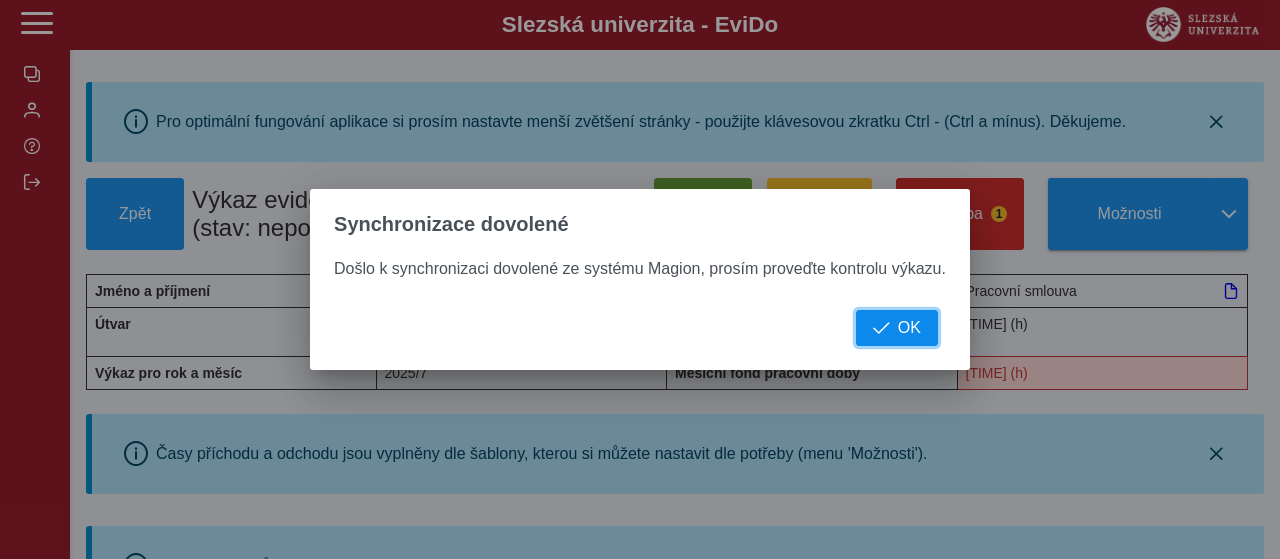 click on "OK" at bounding box center [897, 328] 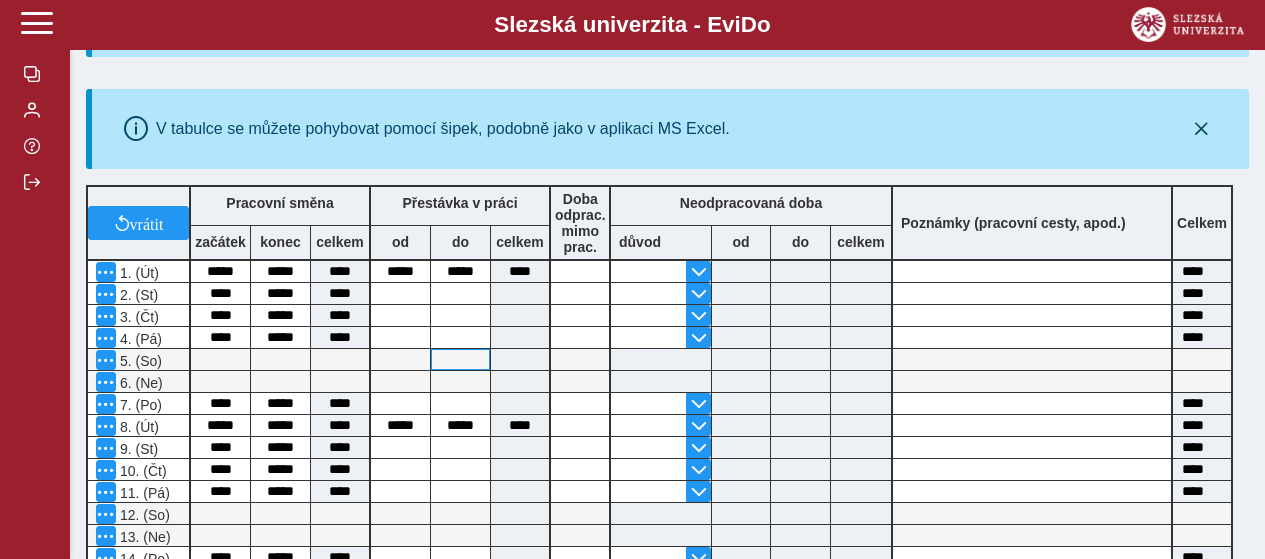 scroll, scrollTop: 600, scrollLeft: 0, axis: vertical 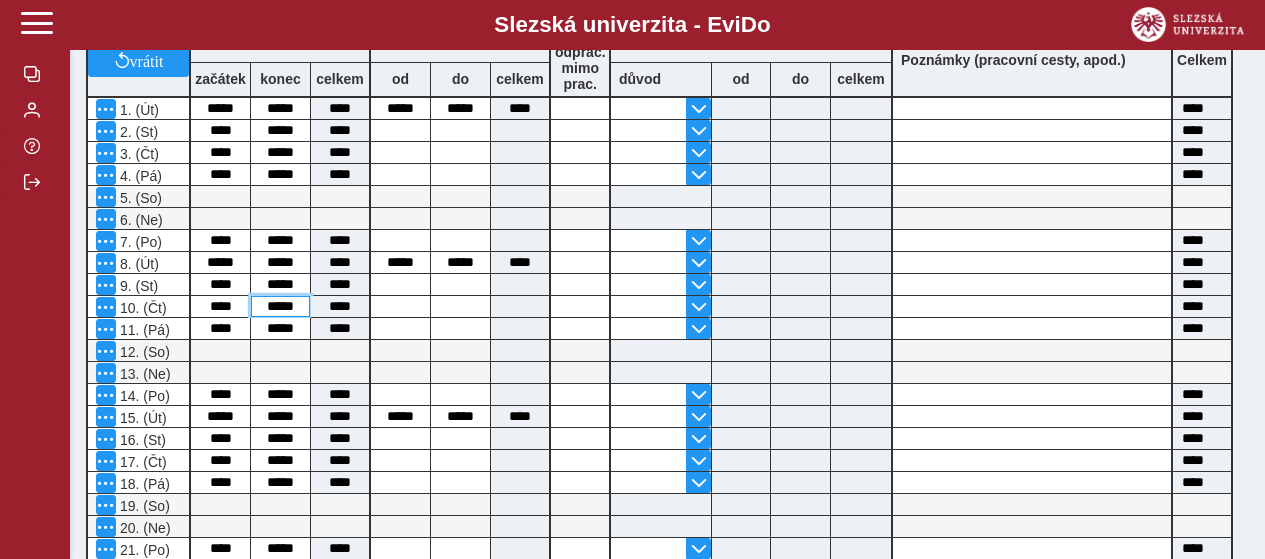 click on "*****" at bounding box center (280, 306) 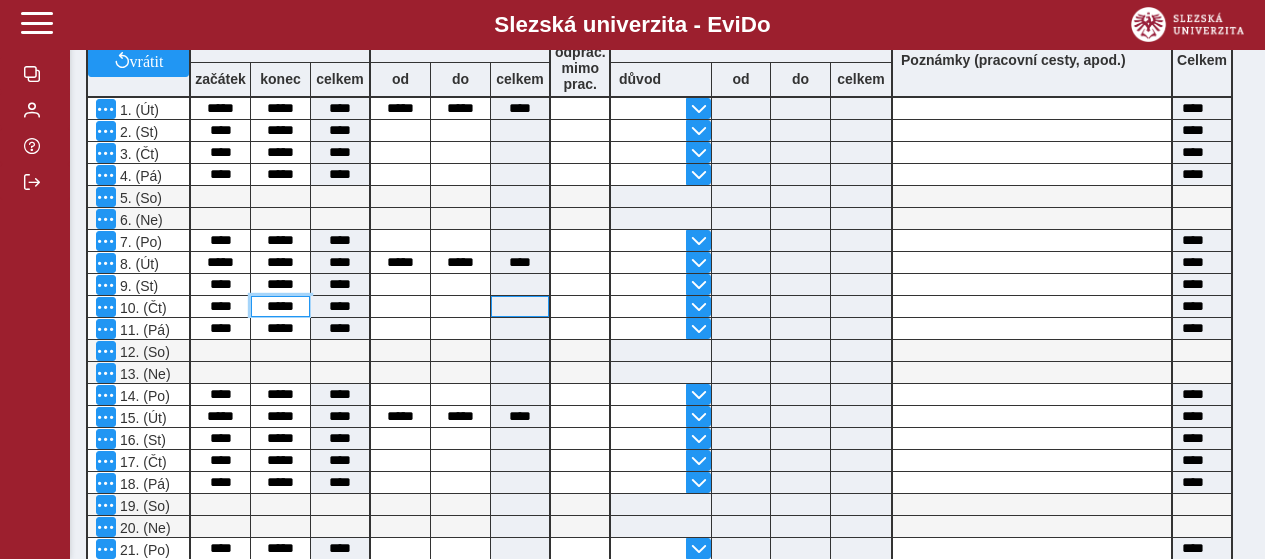 type on "*****" 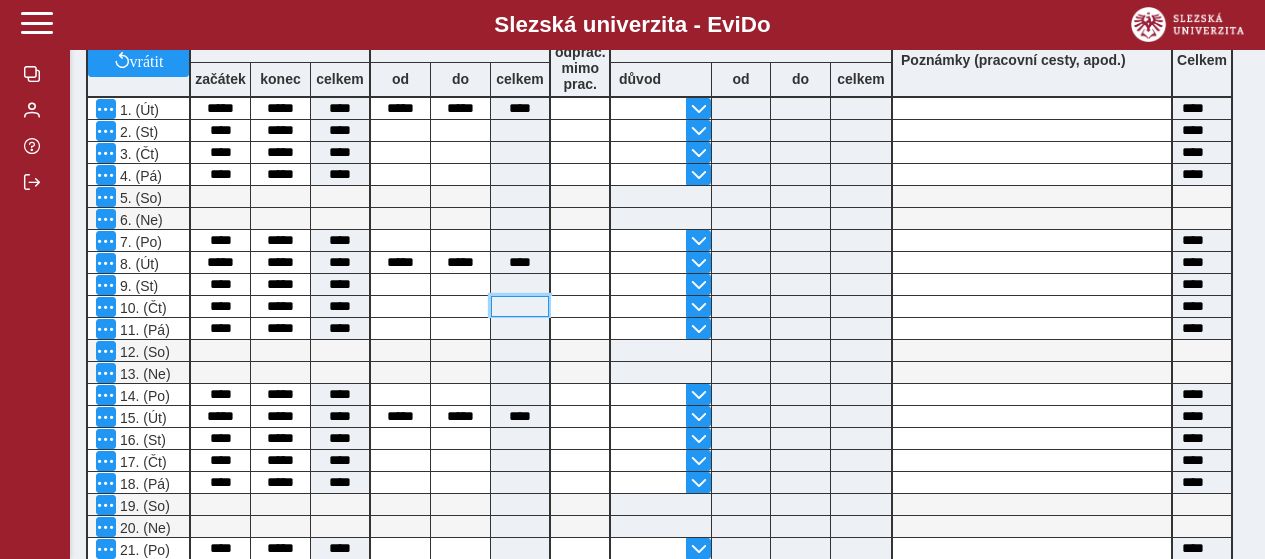 click at bounding box center (520, 306) 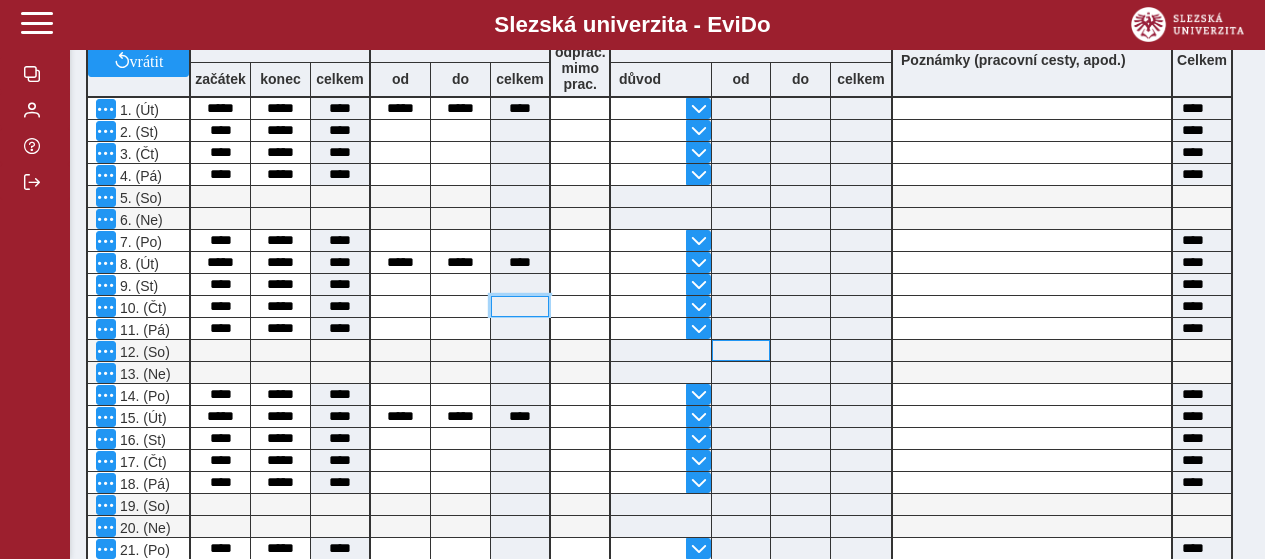 scroll, scrollTop: 1100, scrollLeft: 0, axis: vertical 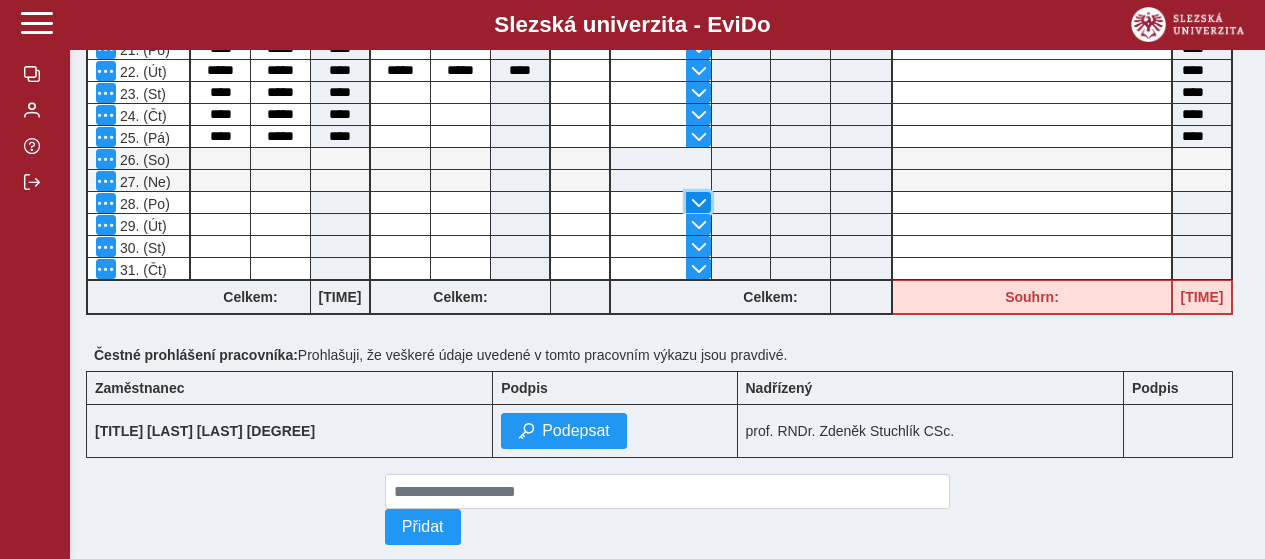 click at bounding box center [699, 203] 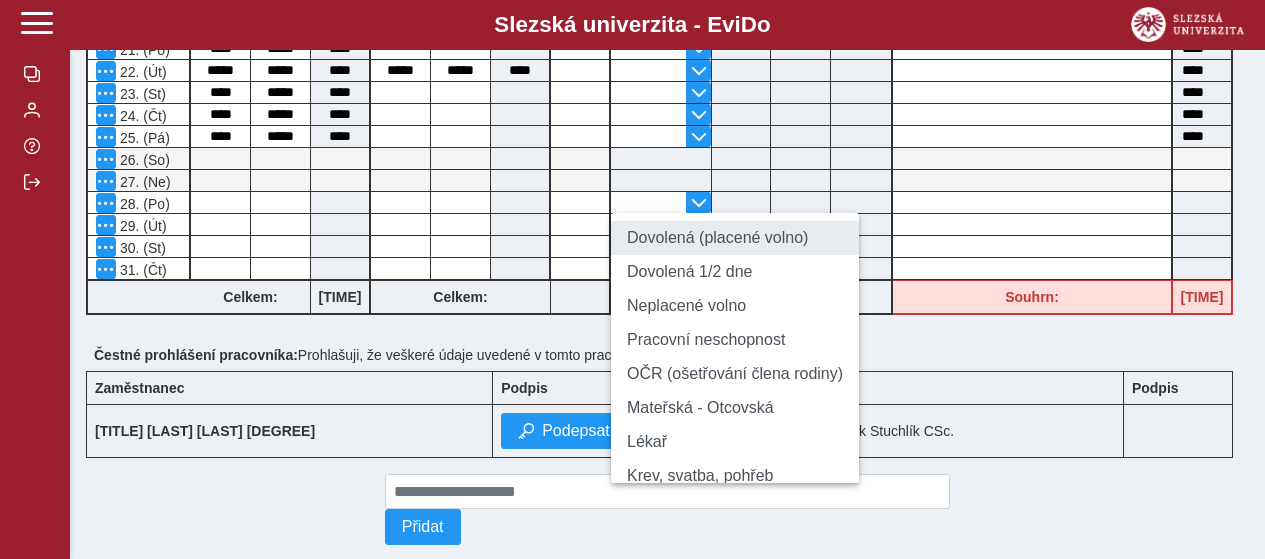 click on "Dovolená (placené volno)" at bounding box center [735, 238] 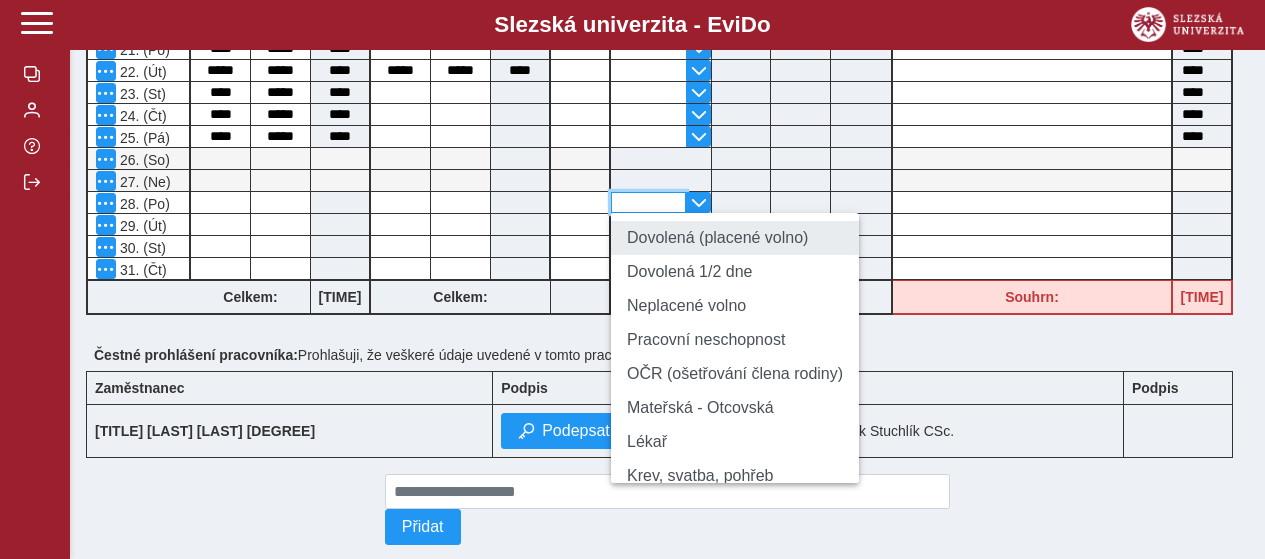 type on "**********" 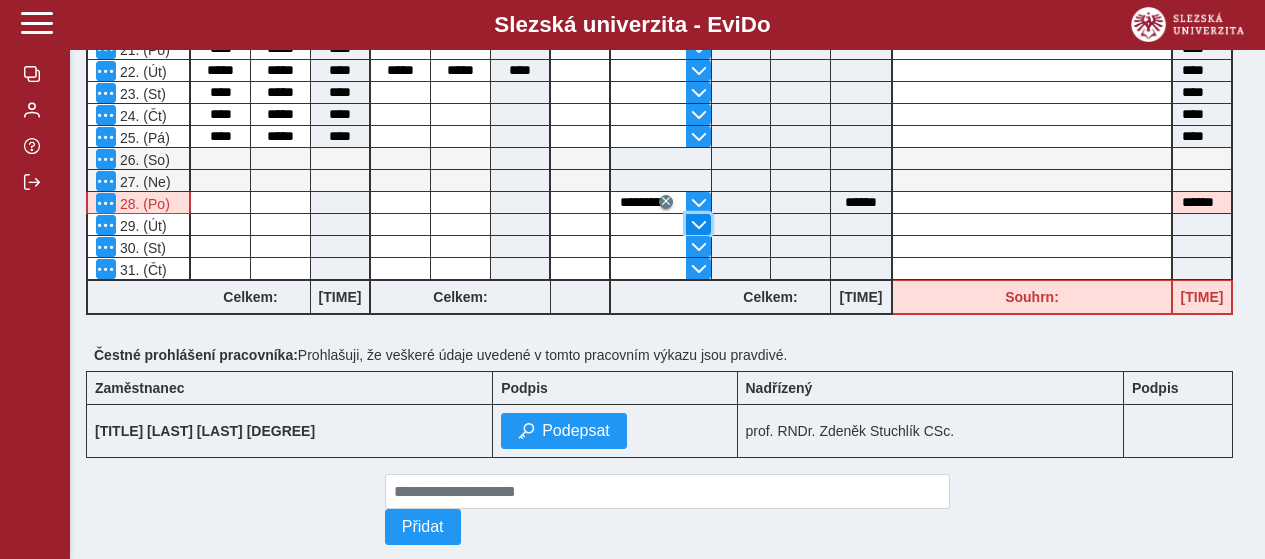 click at bounding box center (699, 225) 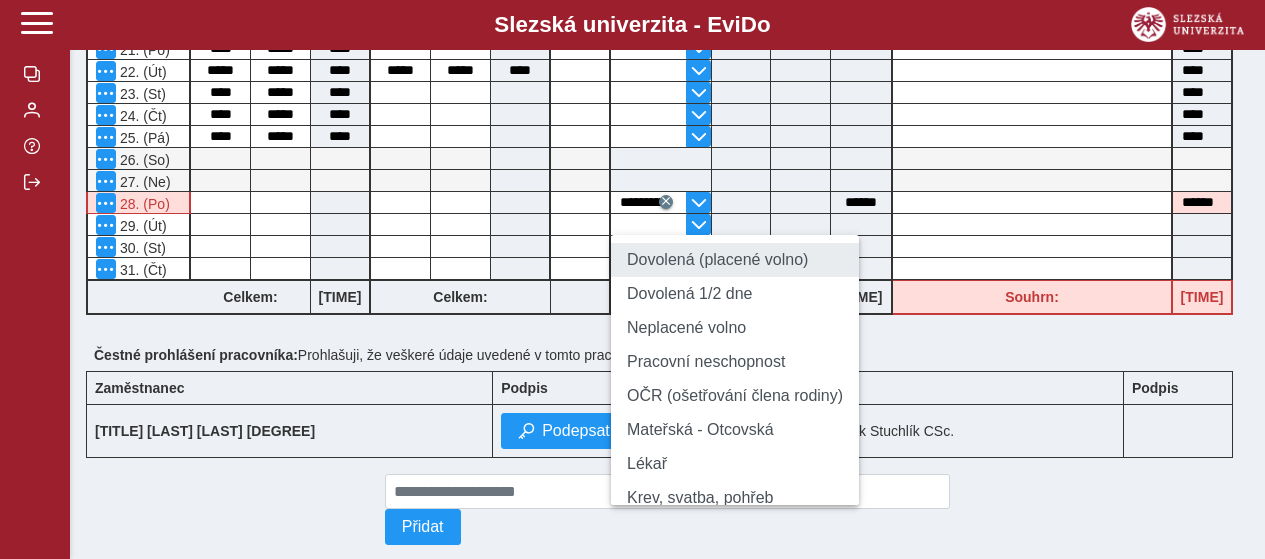 click on "Dovolená (placené volno)" at bounding box center (735, 260) 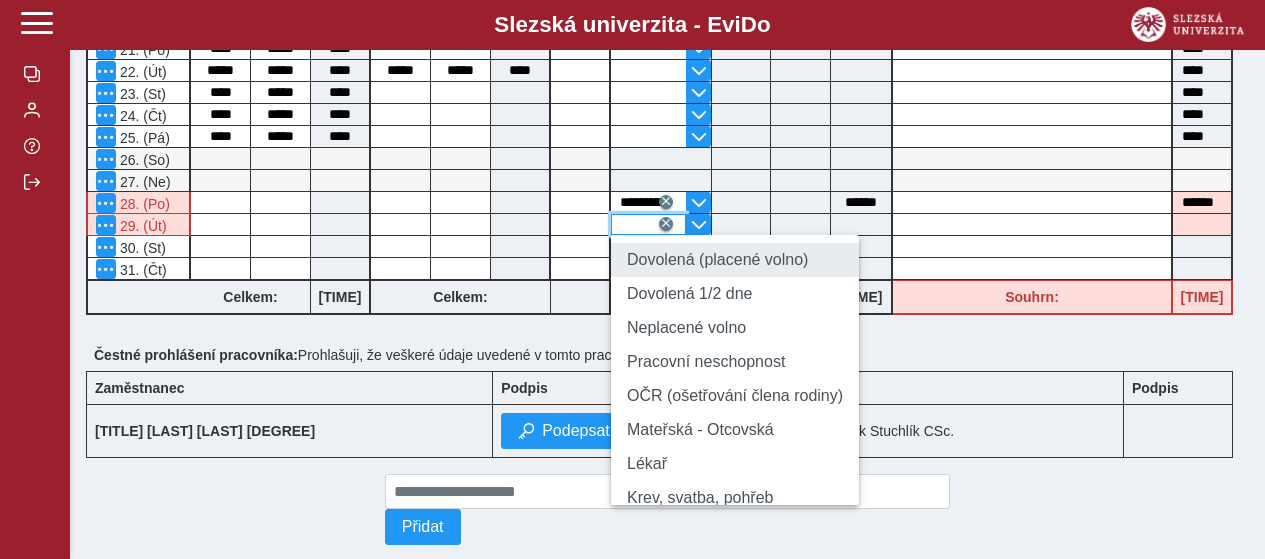 type on "**********" 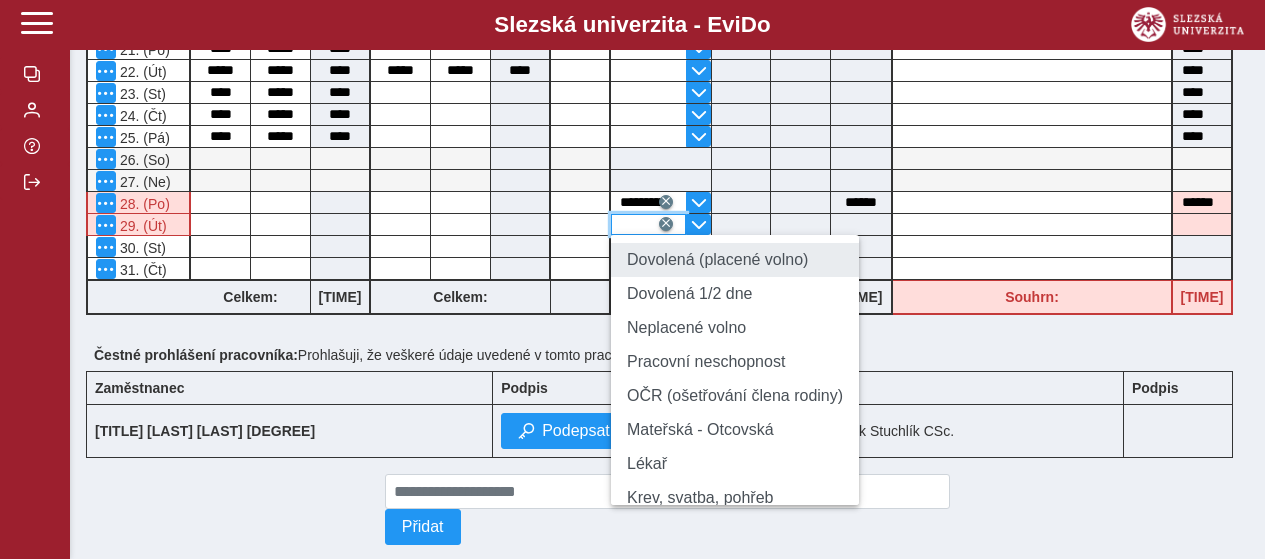 type on "******" 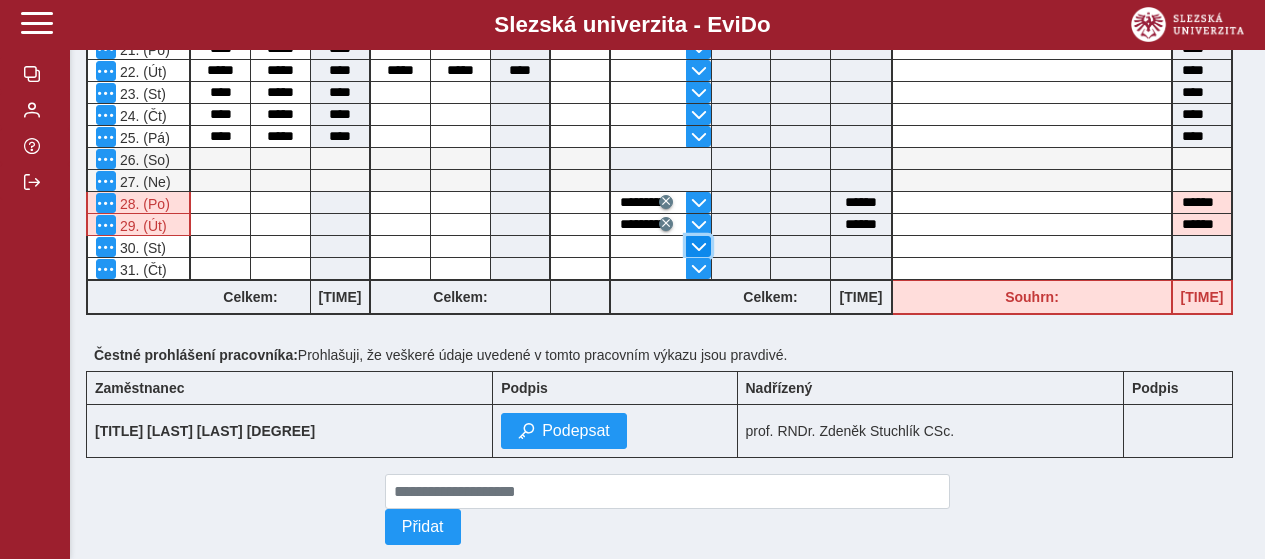 click at bounding box center (699, 247) 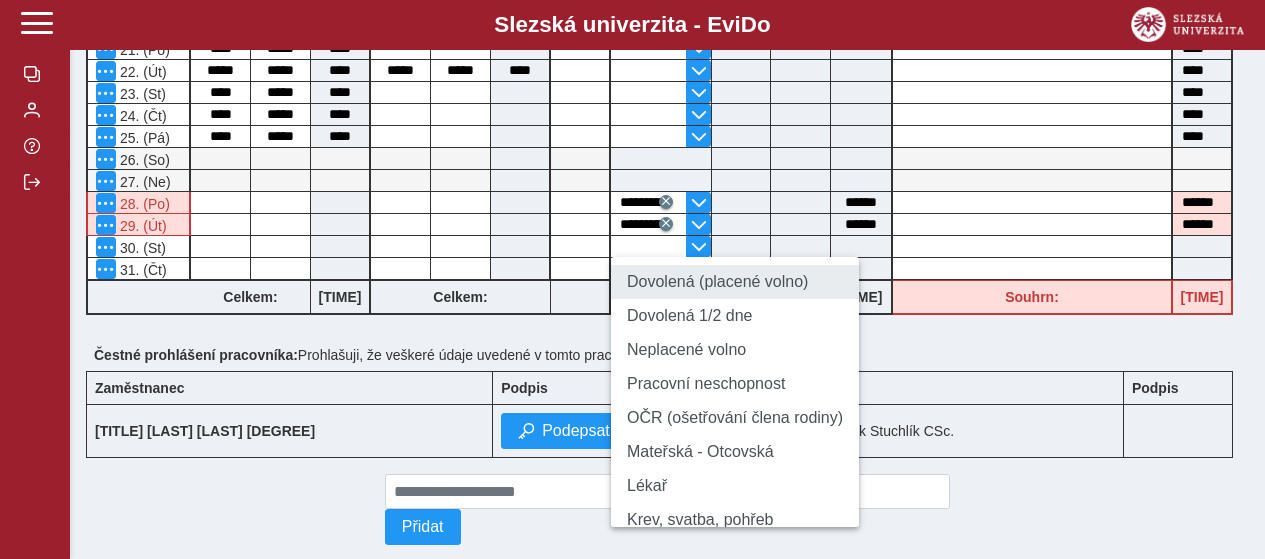 click on "Dovolená (placené volno)" at bounding box center (735, 282) 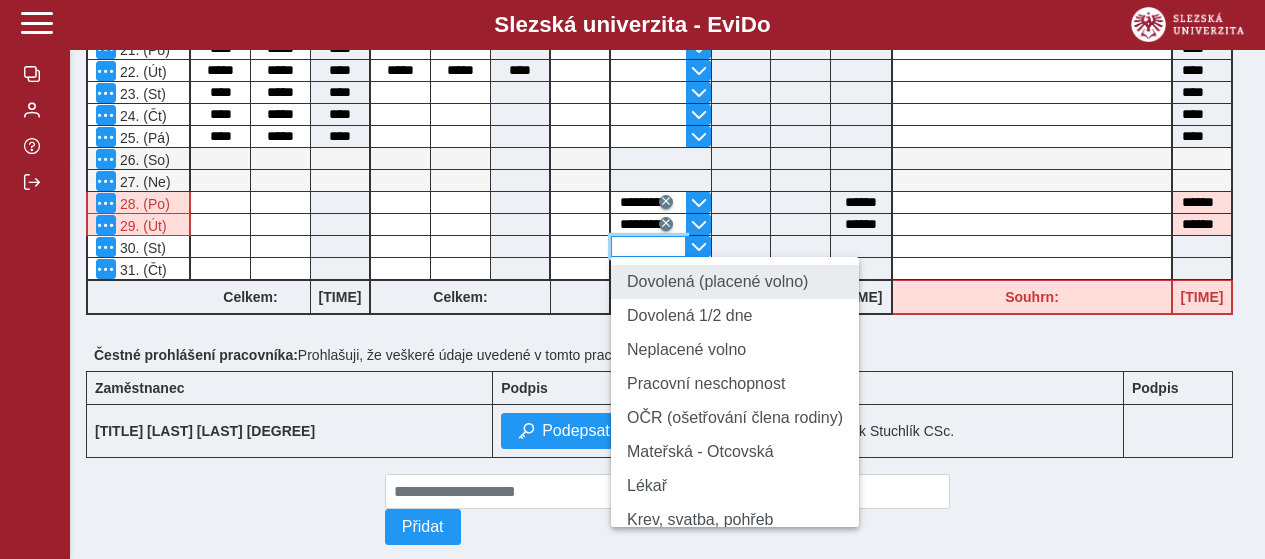 type on "**********" 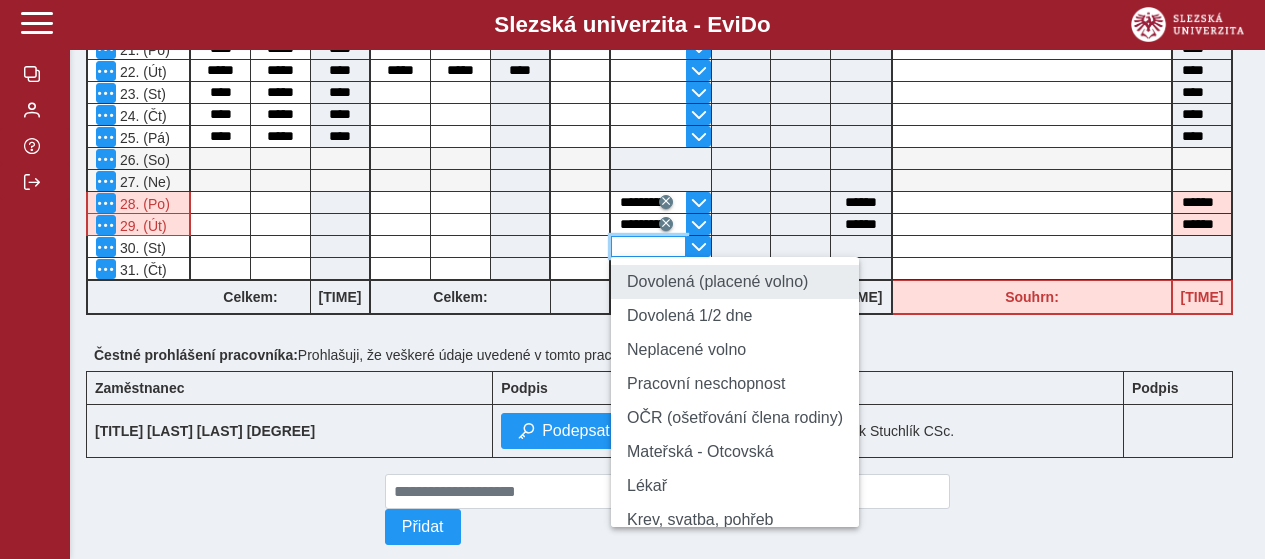 type on "******" 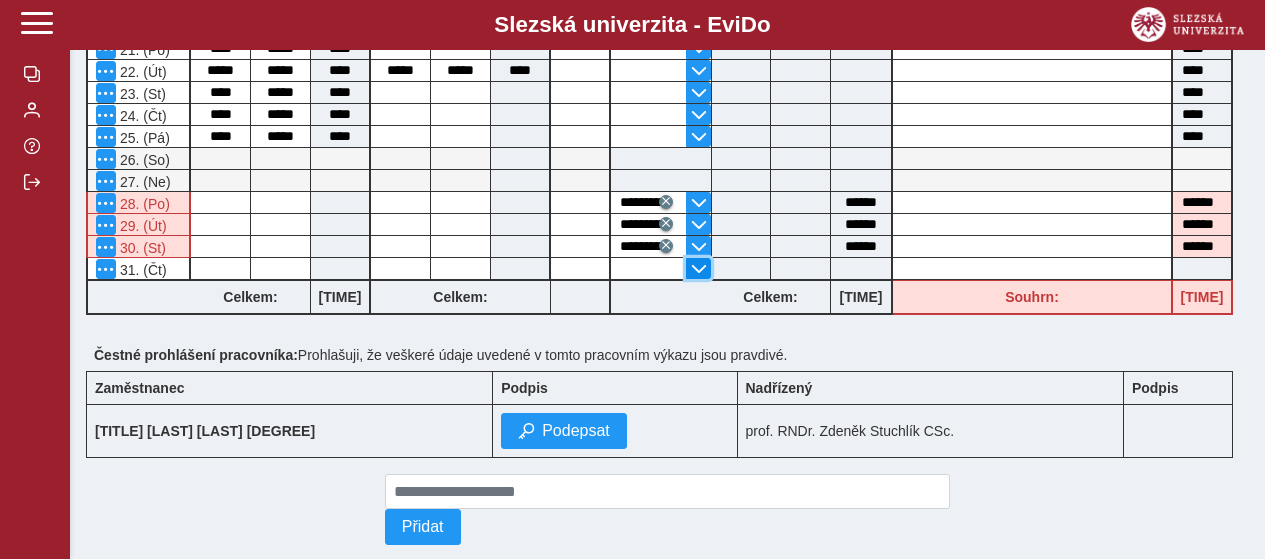 click at bounding box center (699, 269) 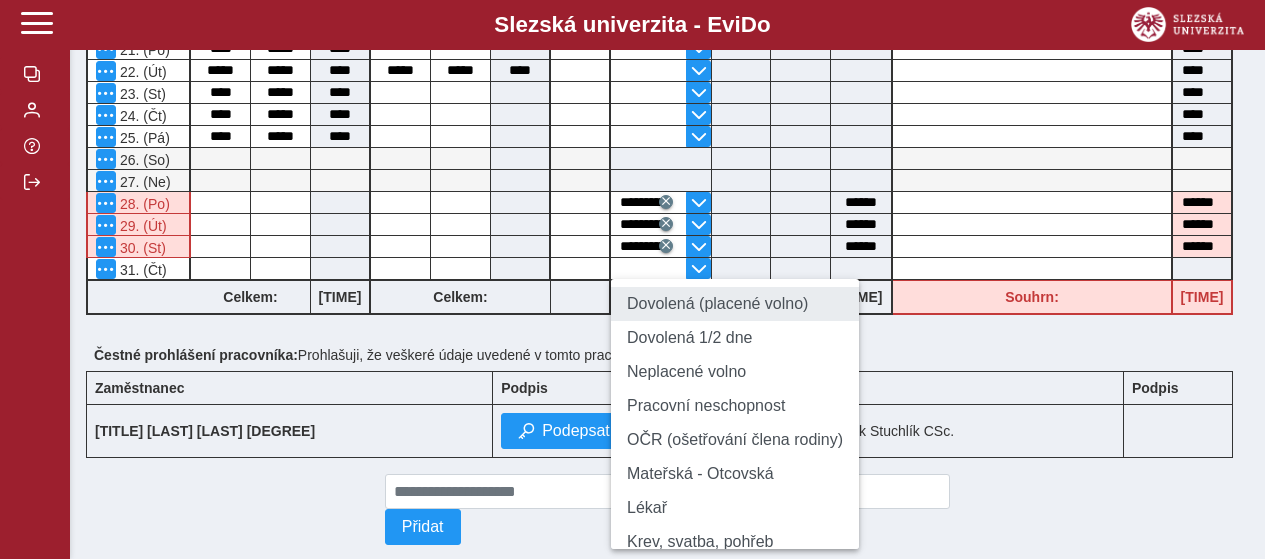 click on "Dovolená (placené volno)" at bounding box center [735, 304] 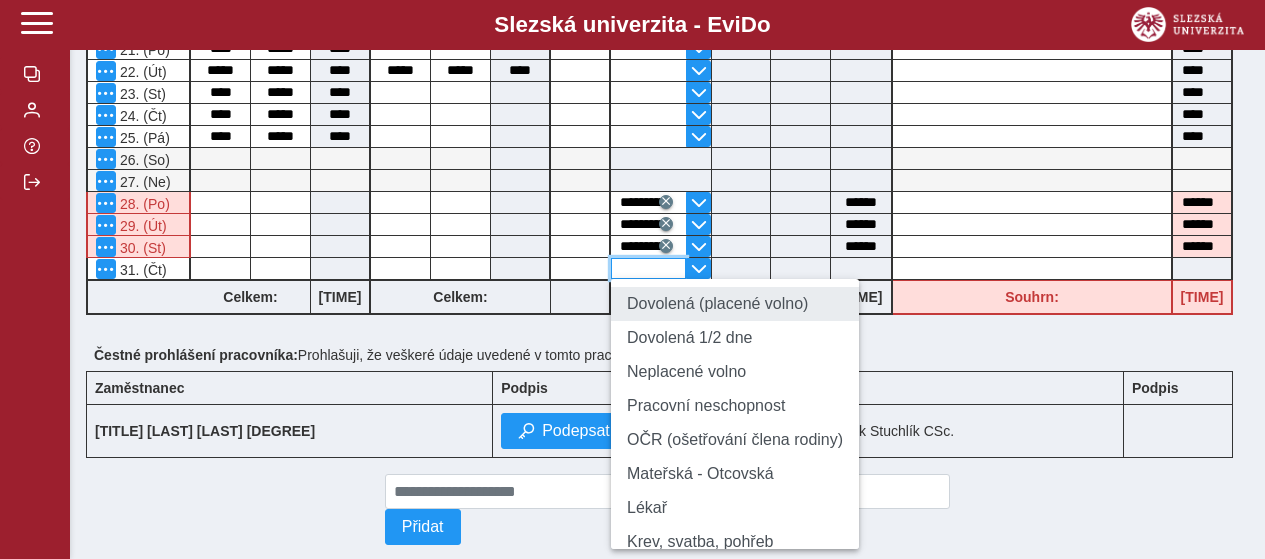 type on "**********" 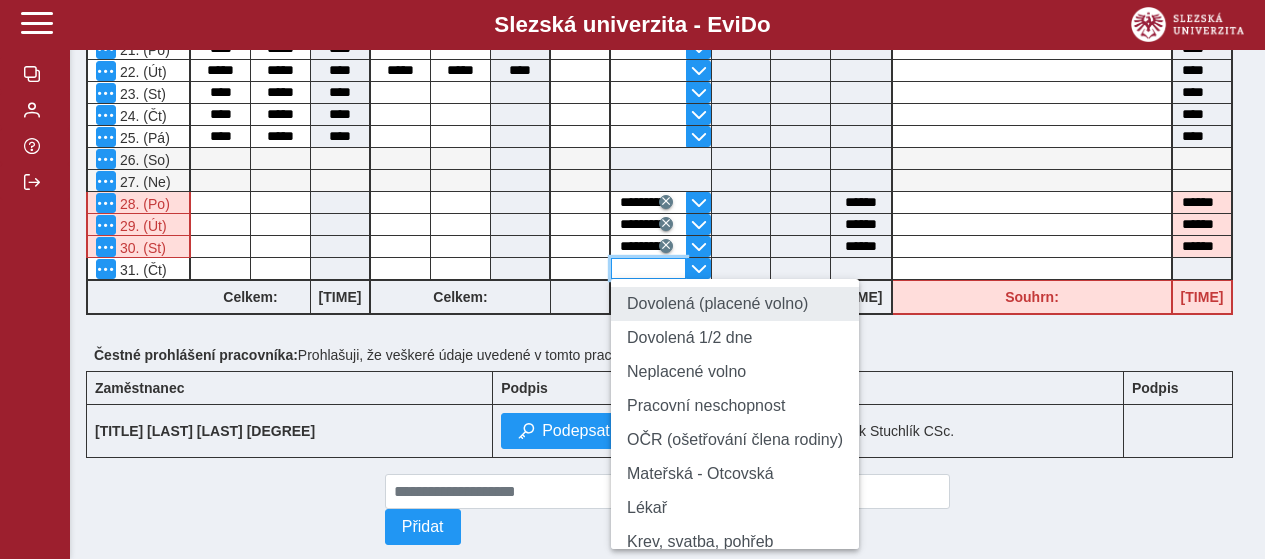 type on "******" 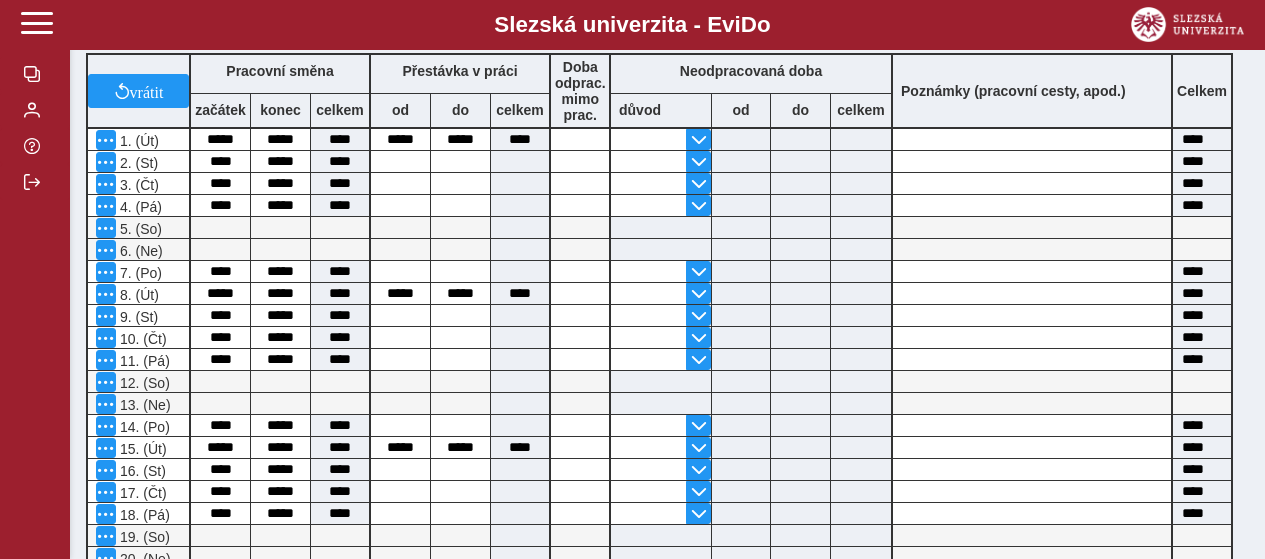 scroll, scrollTop: 600, scrollLeft: 0, axis: vertical 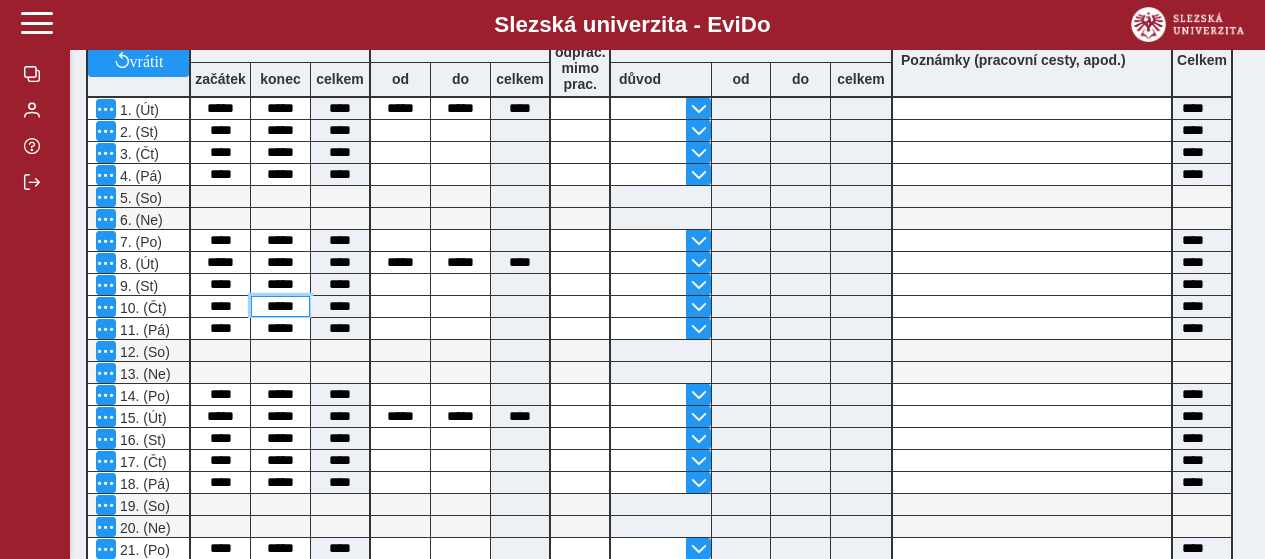 click on "*****" at bounding box center (280, 306) 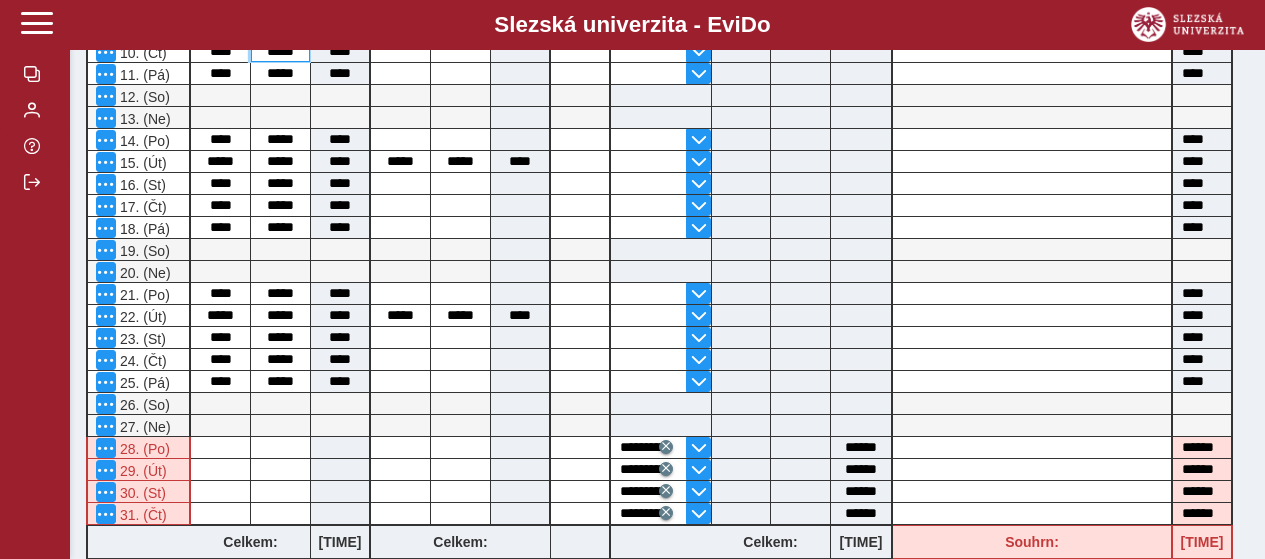 scroll, scrollTop: 1000, scrollLeft: 0, axis: vertical 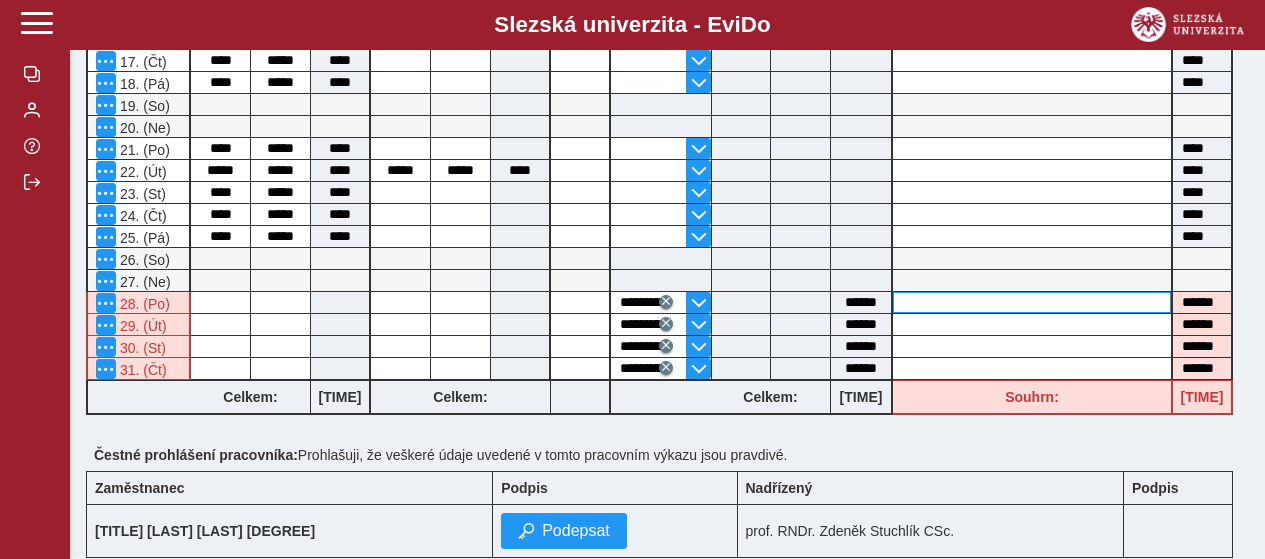 type on "*****" 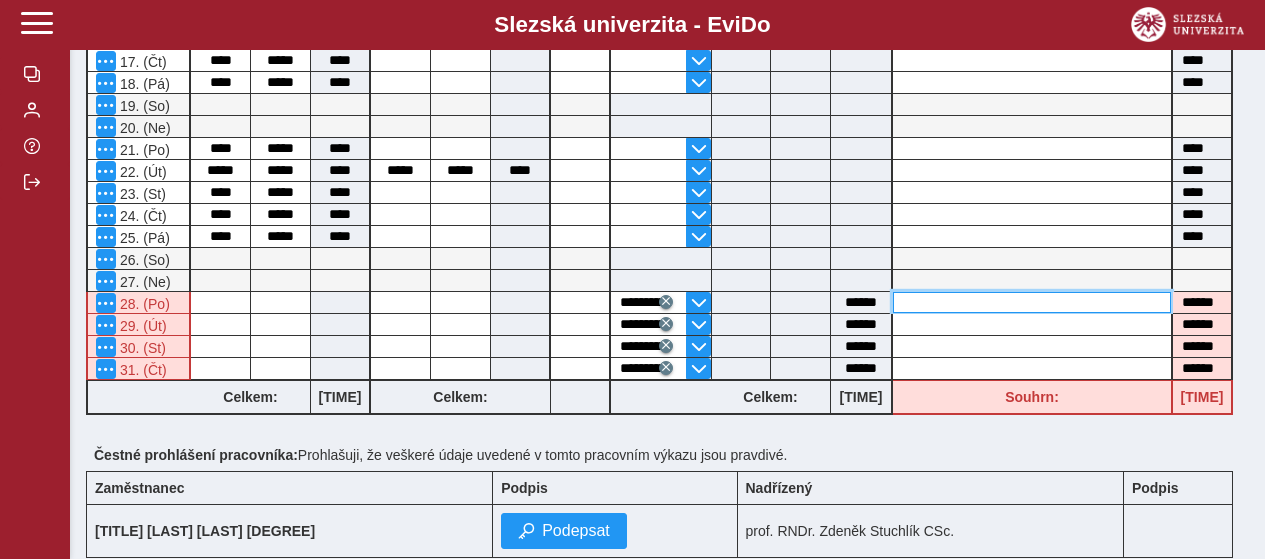 click at bounding box center [1032, 302] 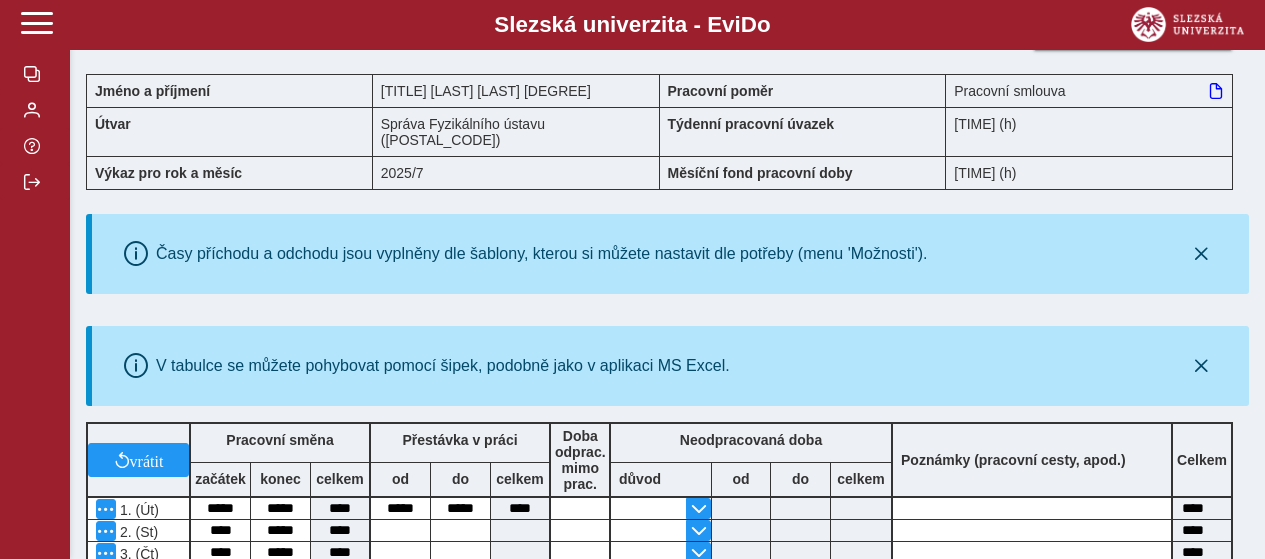 scroll, scrollTop: 0, scrollLeft: 0, axis: both 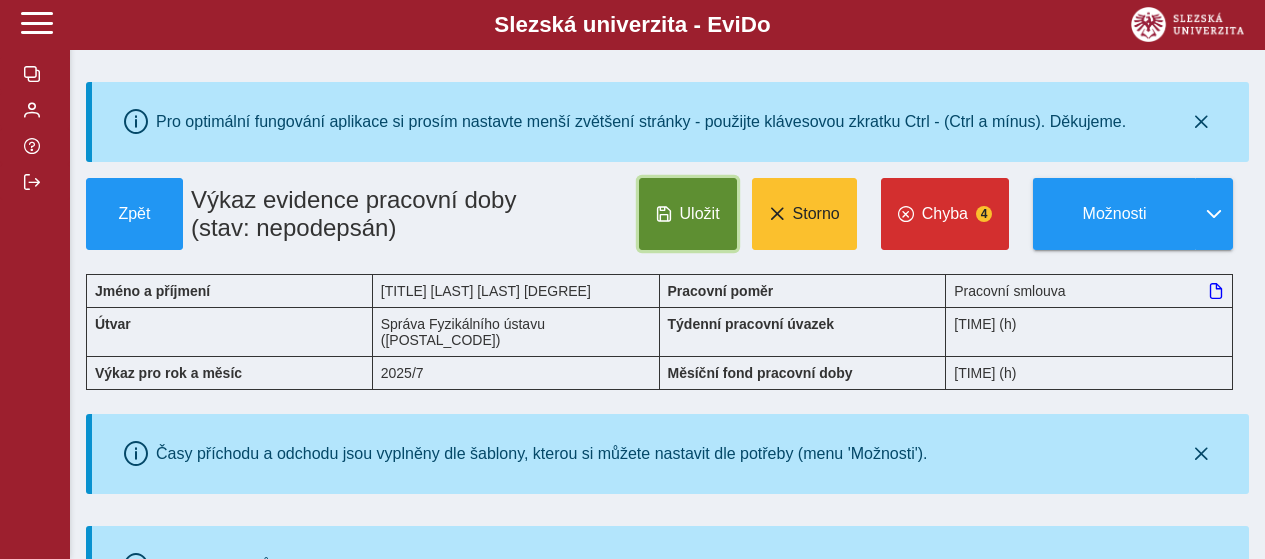 click on "Uložit" at bounding box center (688, 214) 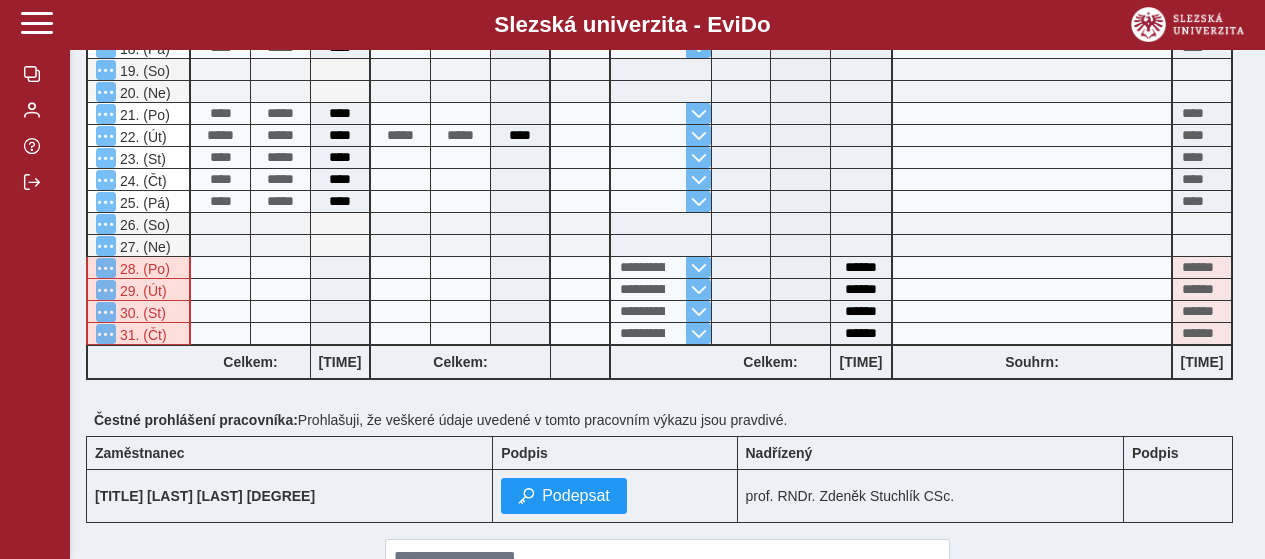 scroll, scrollTop: 1128, scrollLeft: 0, axis: vertical 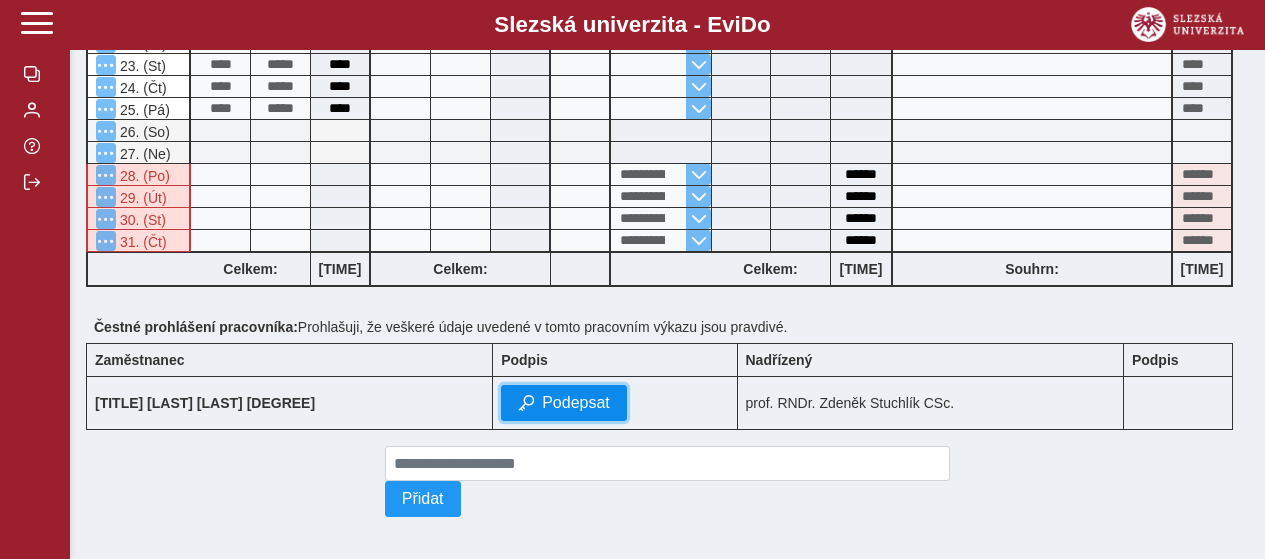 click on "Podepsat" at bounding box center [576, 403] 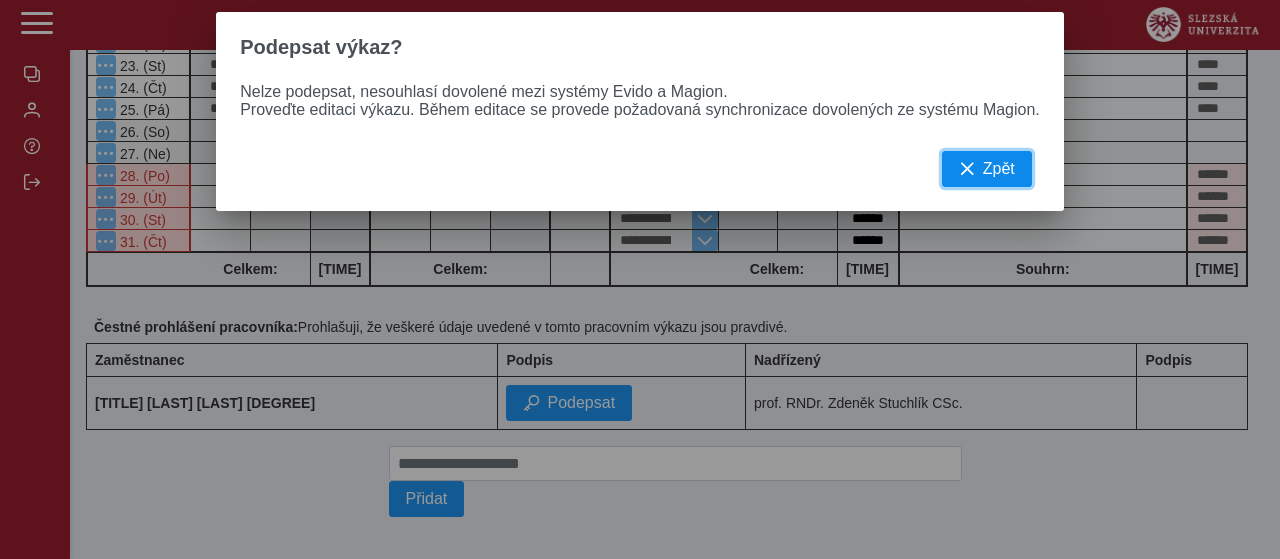 click on "Zpět" at bounding box center (999, 169) 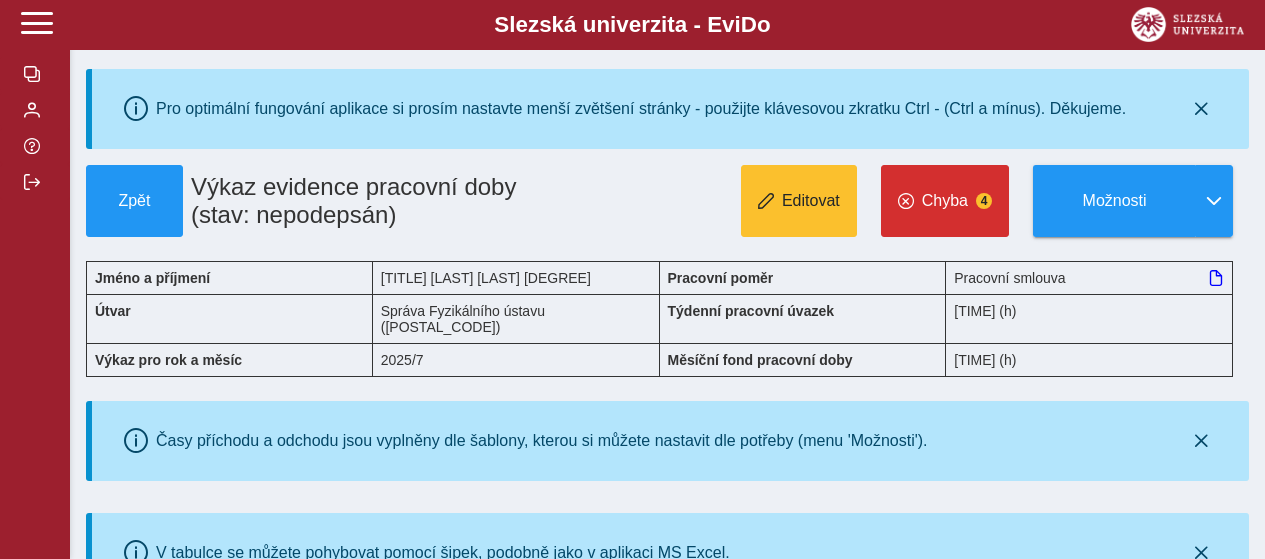 scroll, scrollTop: 0, scrollLeft: 0, axis: both 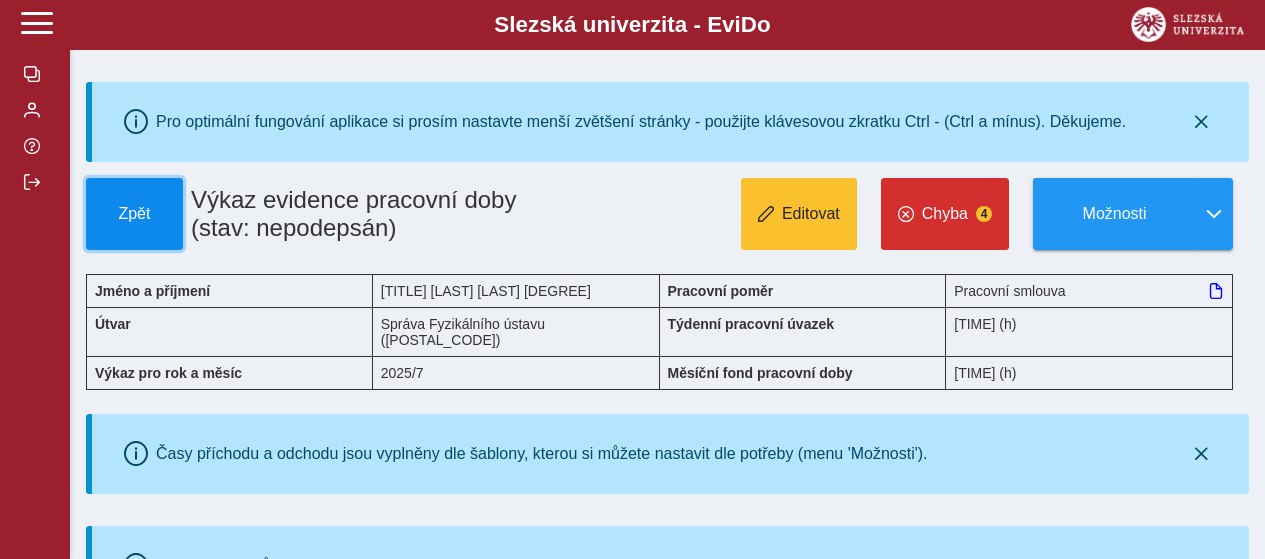 click on "Zpět" at bounding box center [134, 214] 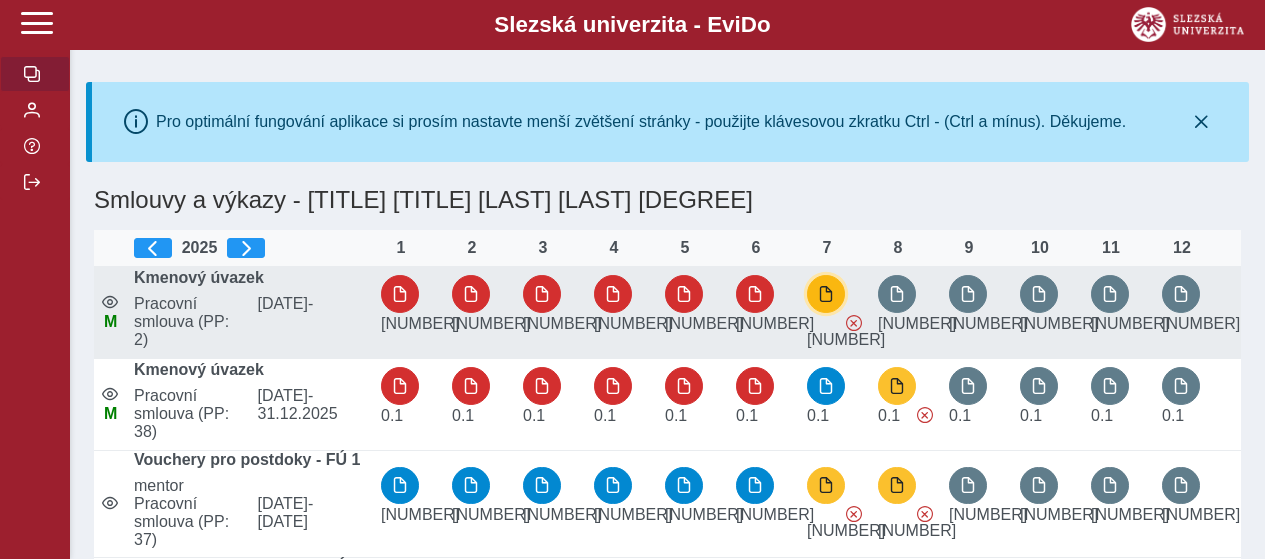 click at bounding box center (826, 294) 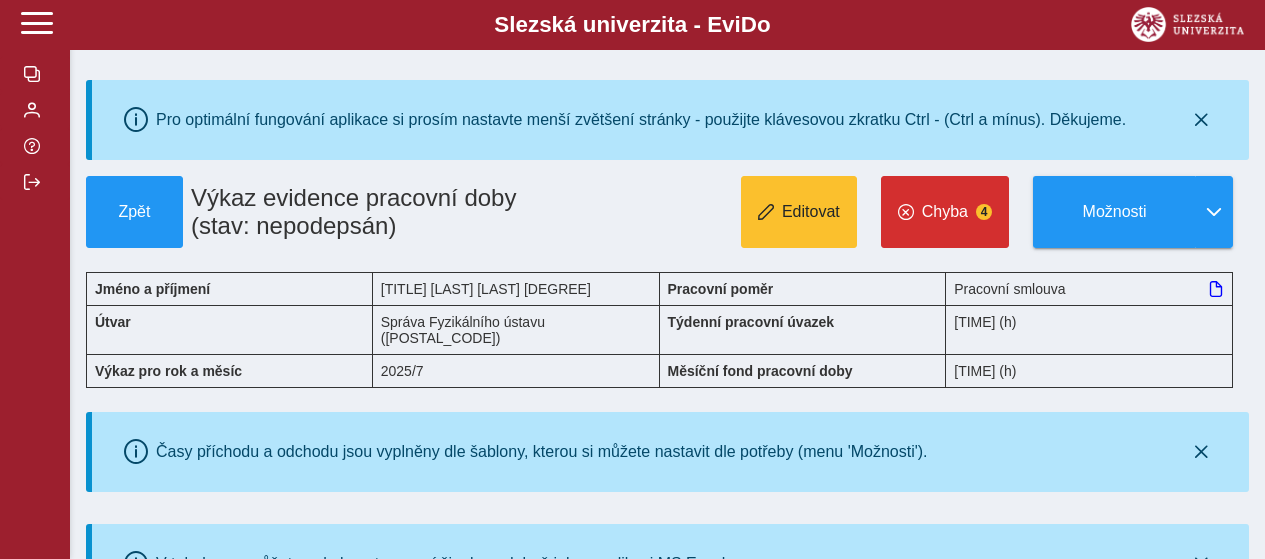 scroll, scrollTop: 0, scrollLeft: 0, axis: both 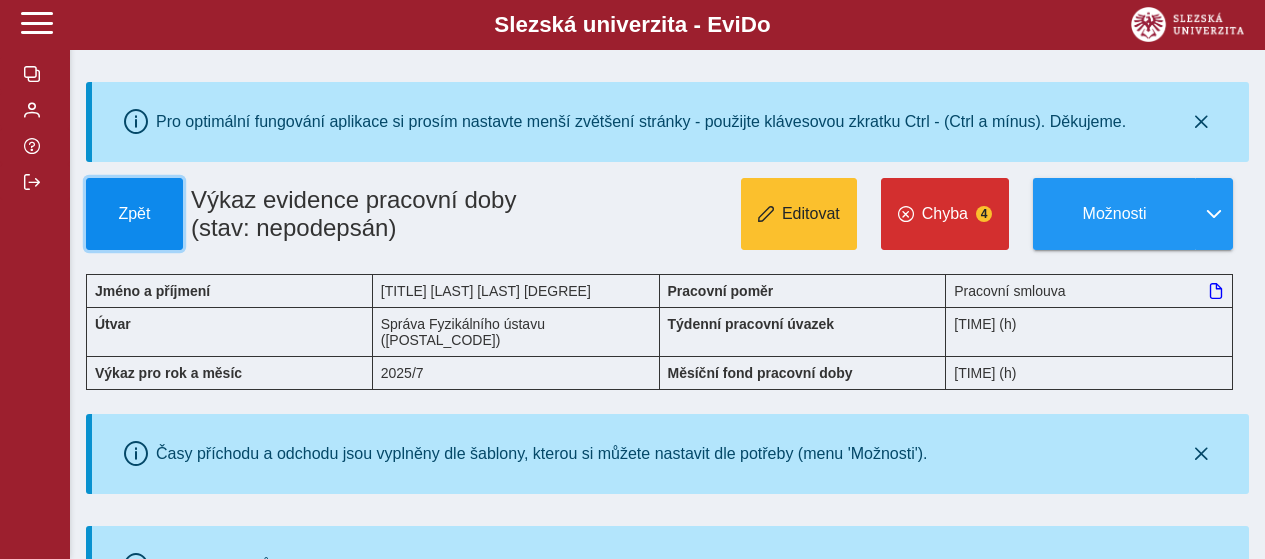 click on "Zpět" at bounding box center (134, 214) 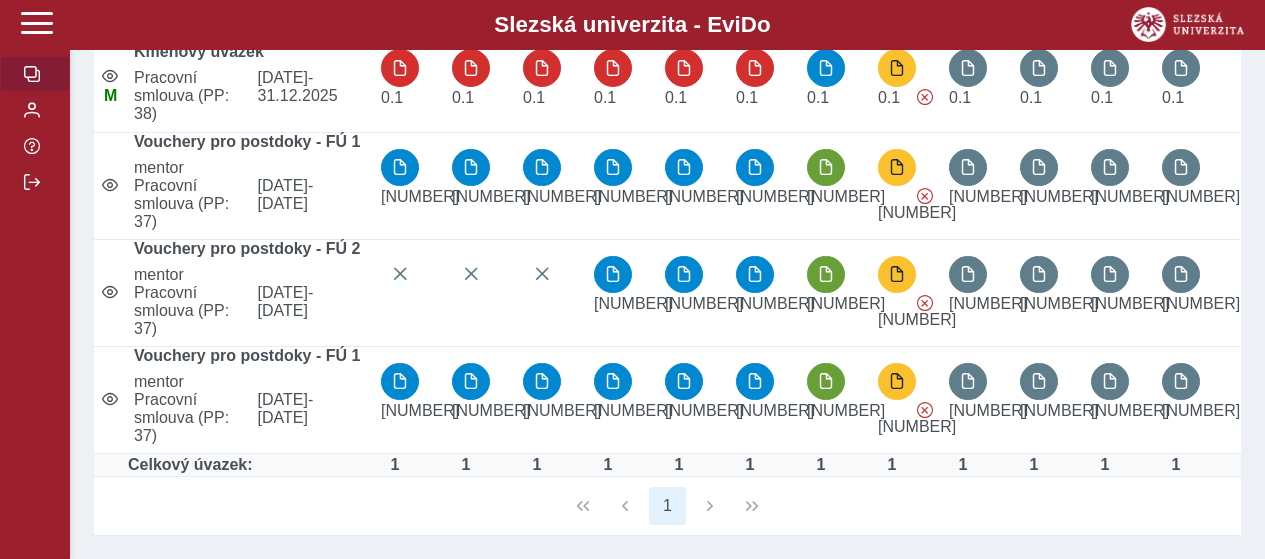 scroll, scrollTop: 100, scrollLeft: 0, axis: vertical 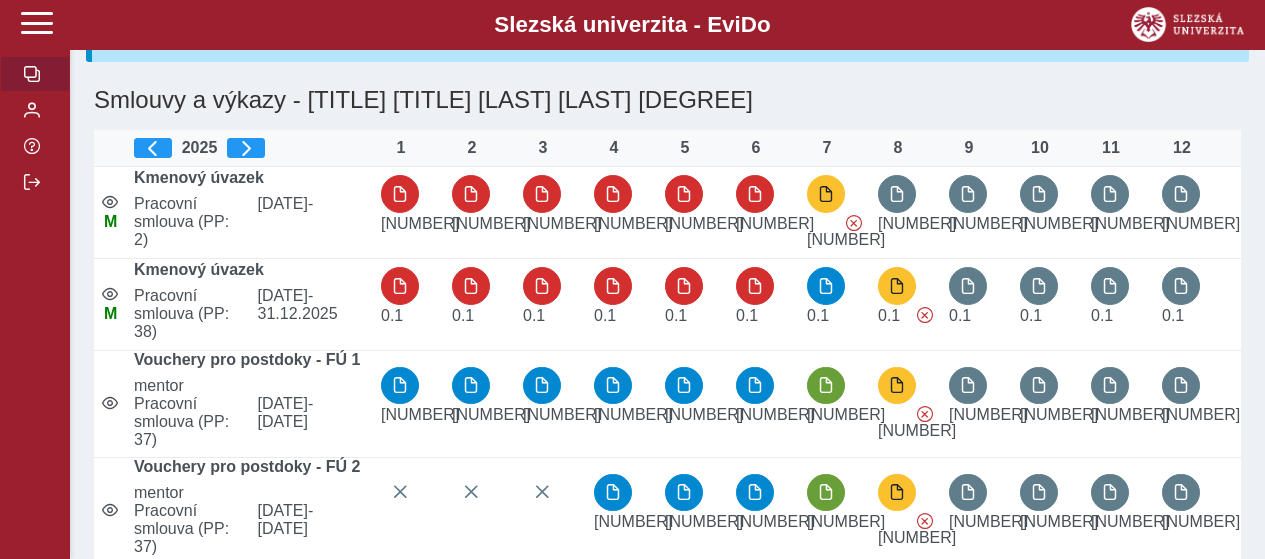 click at bounding box center (35, 74) 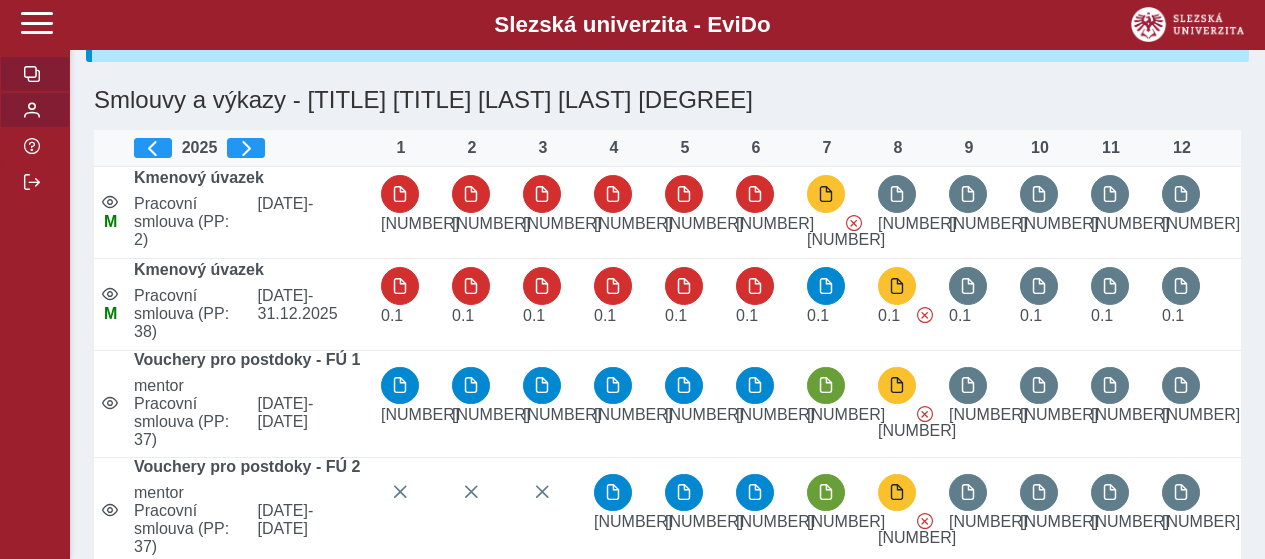 click at bounding box center [32, 110] 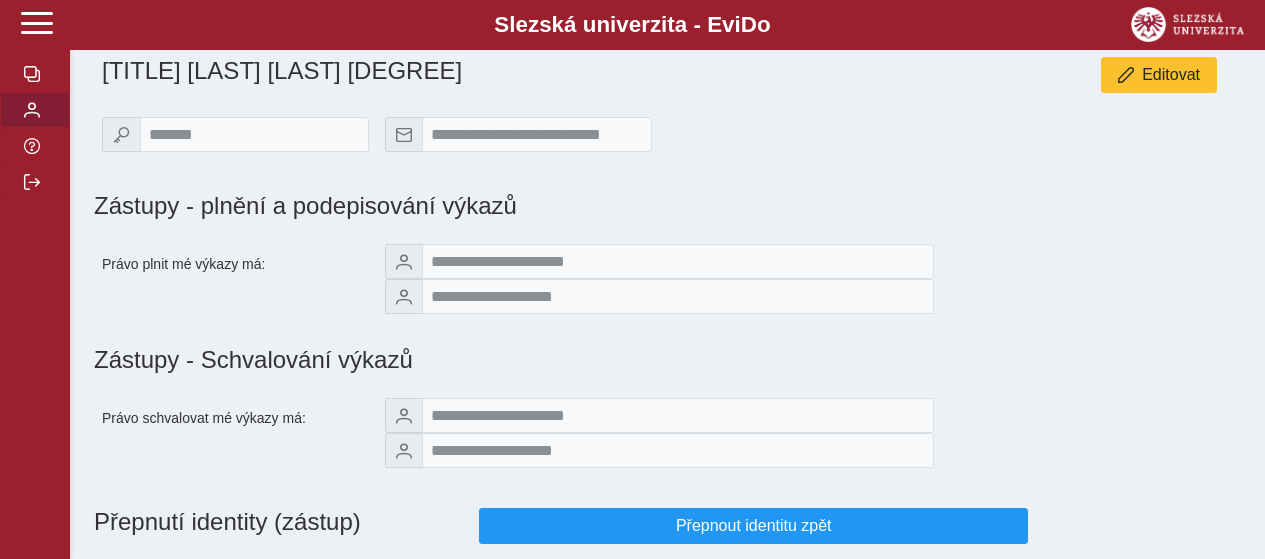 scroll, scrollTop: 206, scrollLeft: 0, axis: vertical 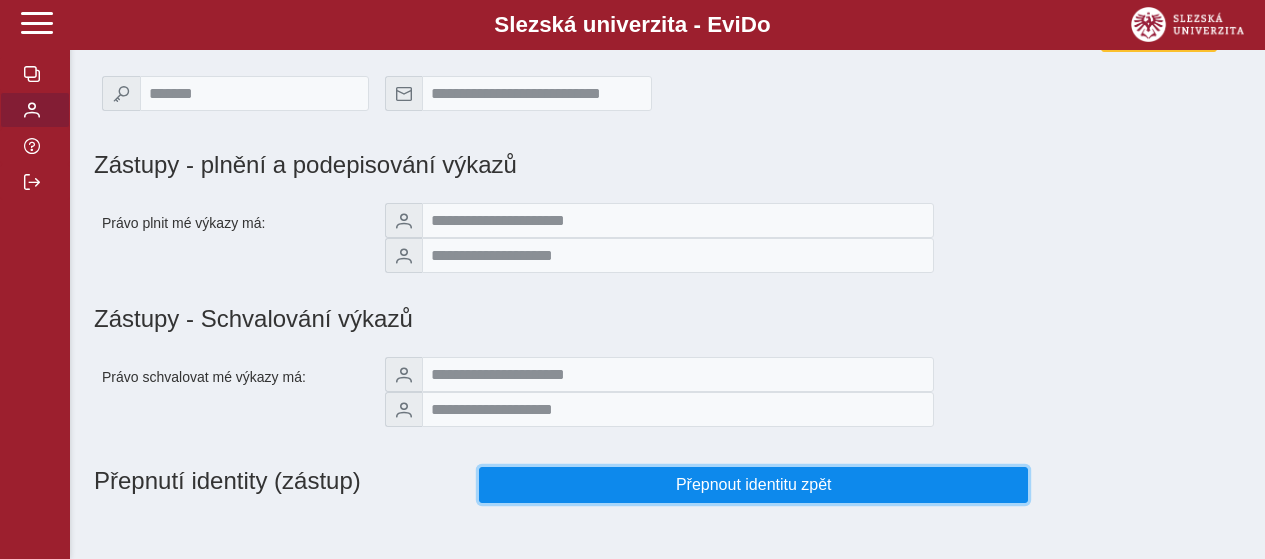 click on "Přepnout identitu zpět" at bounding box center (754, 485) 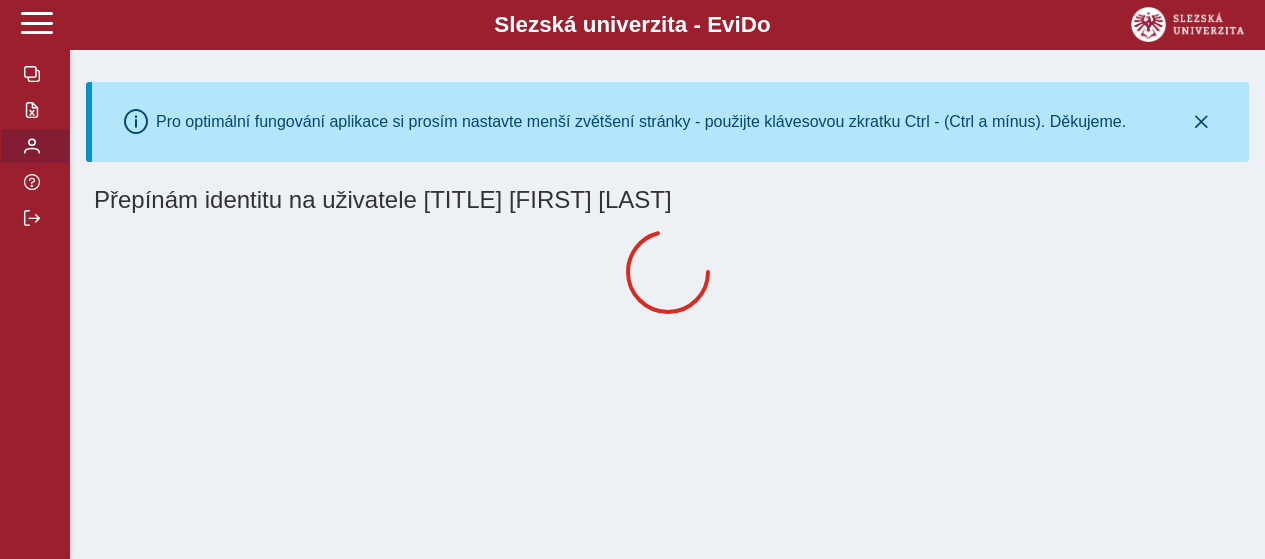 scroll, scrollTop: 0, scrollLeft: 0, axis: both 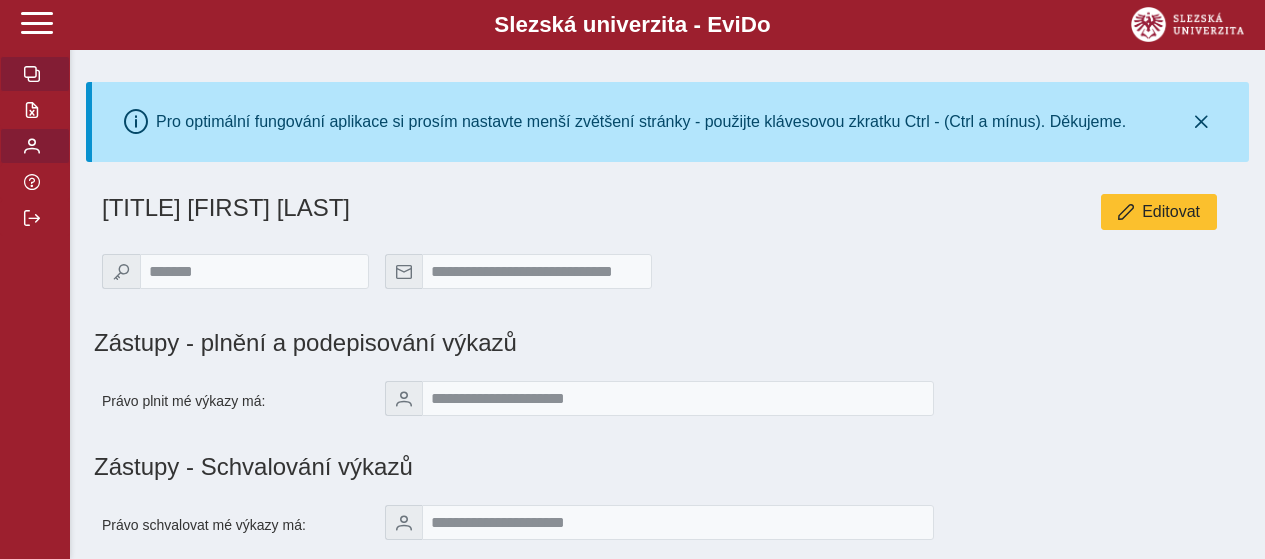 click at bounding box center [32, 74] 